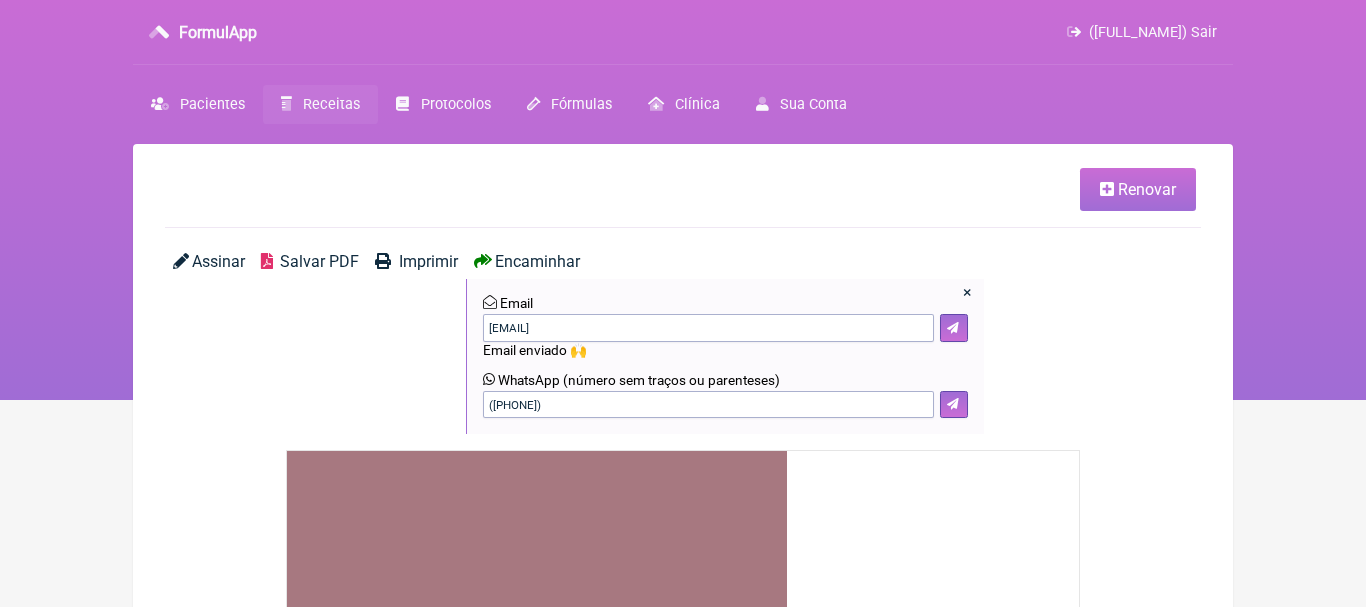 scroll, scrollTop: 0, scrollLeft: 0, axis: both 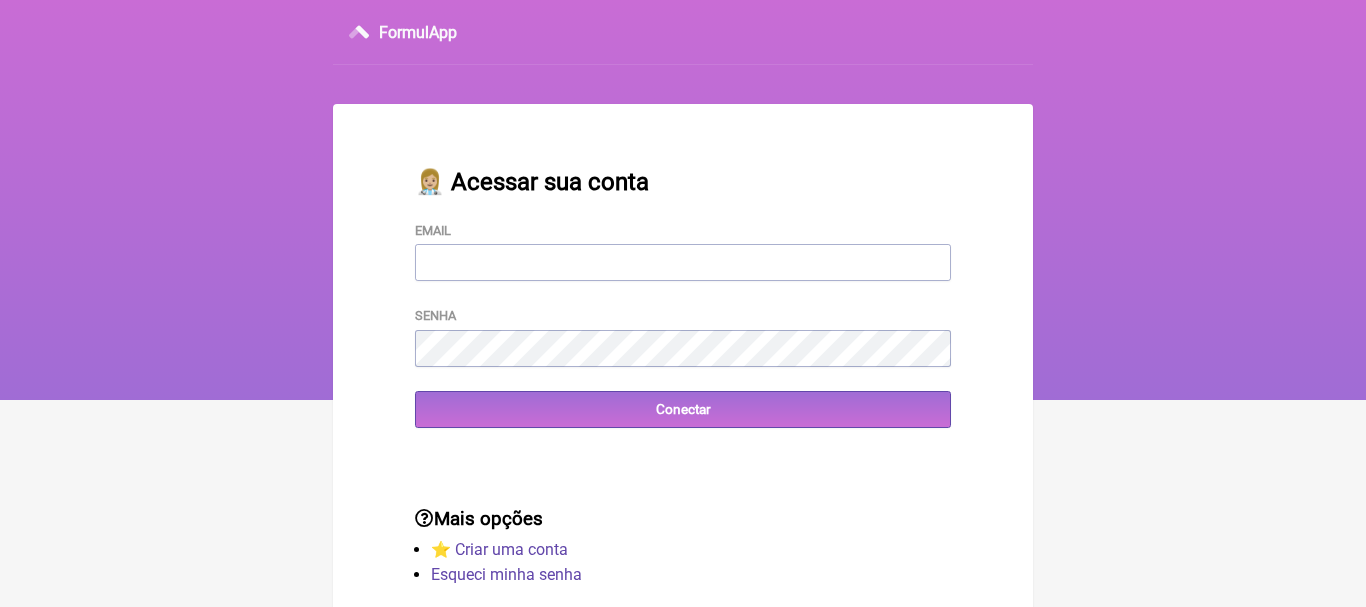 click on "Email" at bounding box center (683, 262) 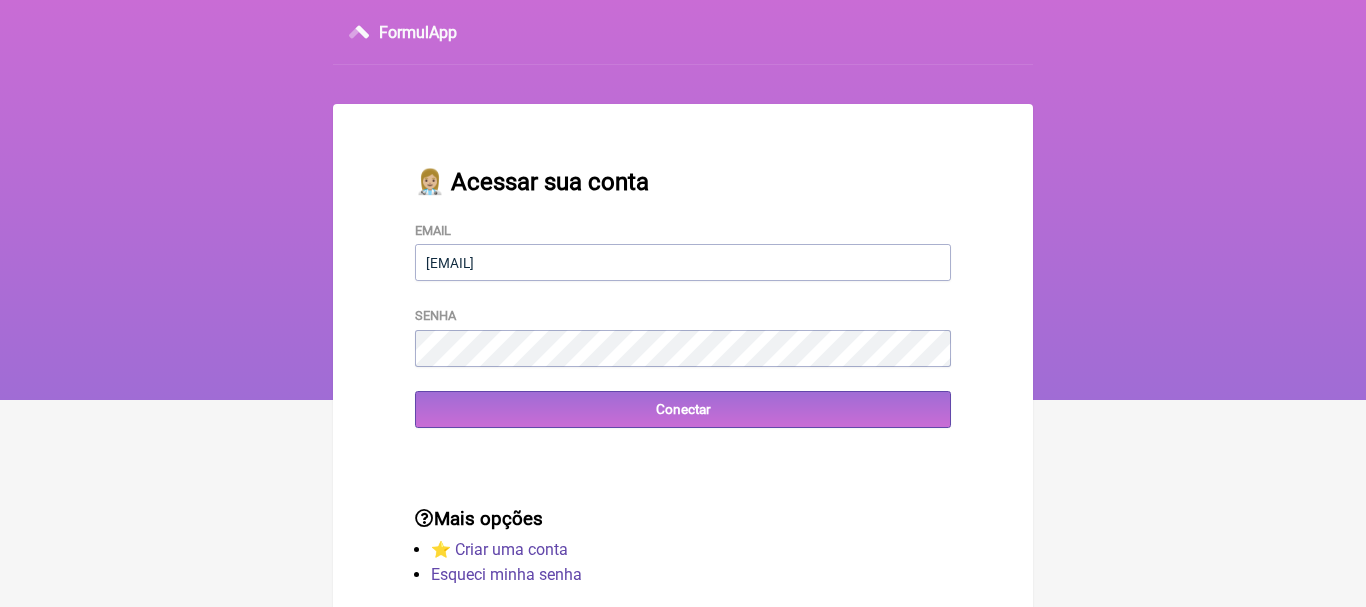 type on "[EMAIL]" 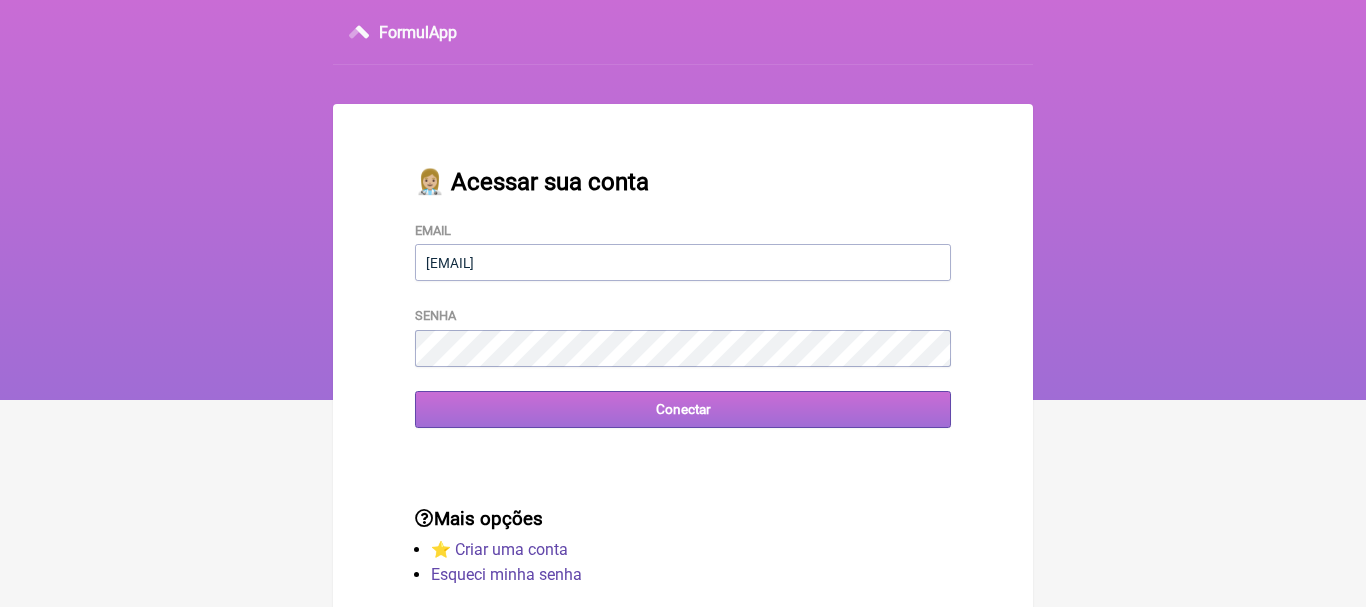 click on "Conectar" at bounding box center (683, 409) 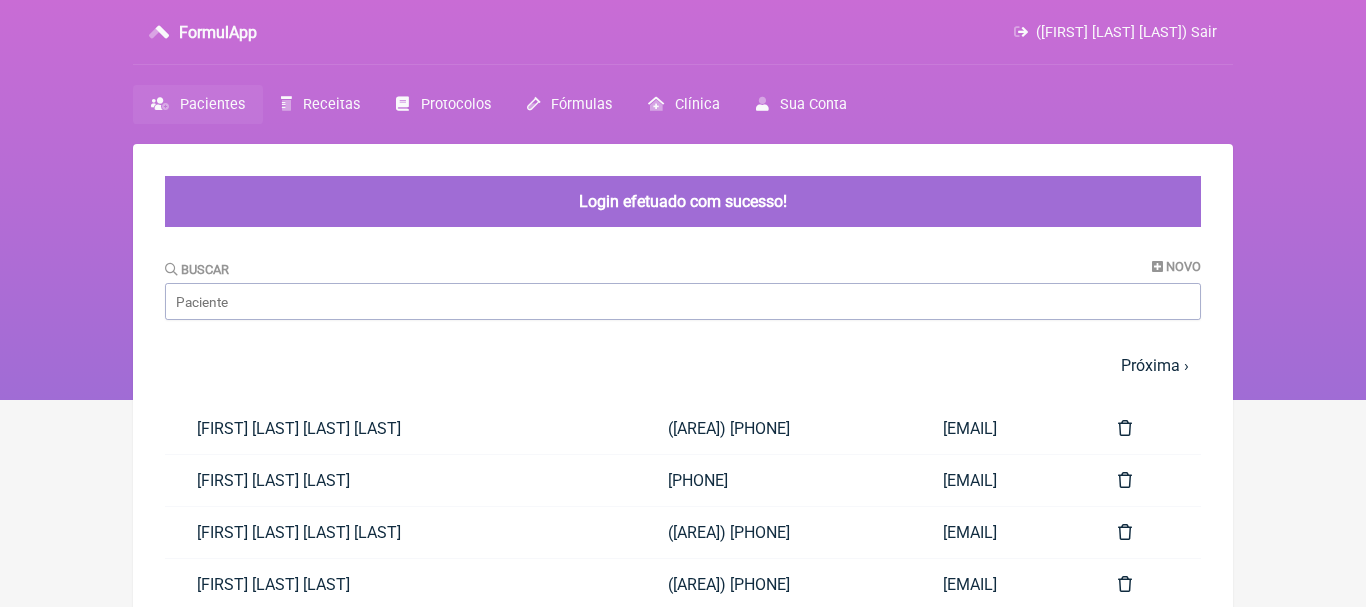 scroll, scrollTop: 0, scrollLeft: 0, axis: both 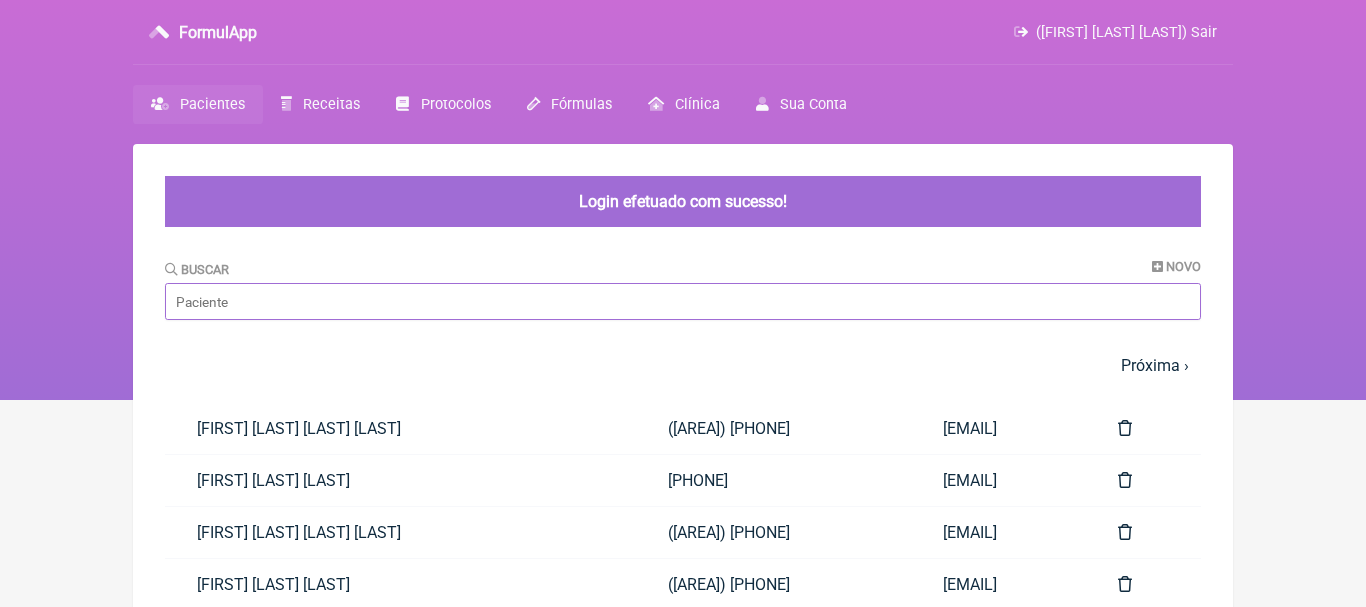 click on "Buscar" at bounding box center (683, 301) 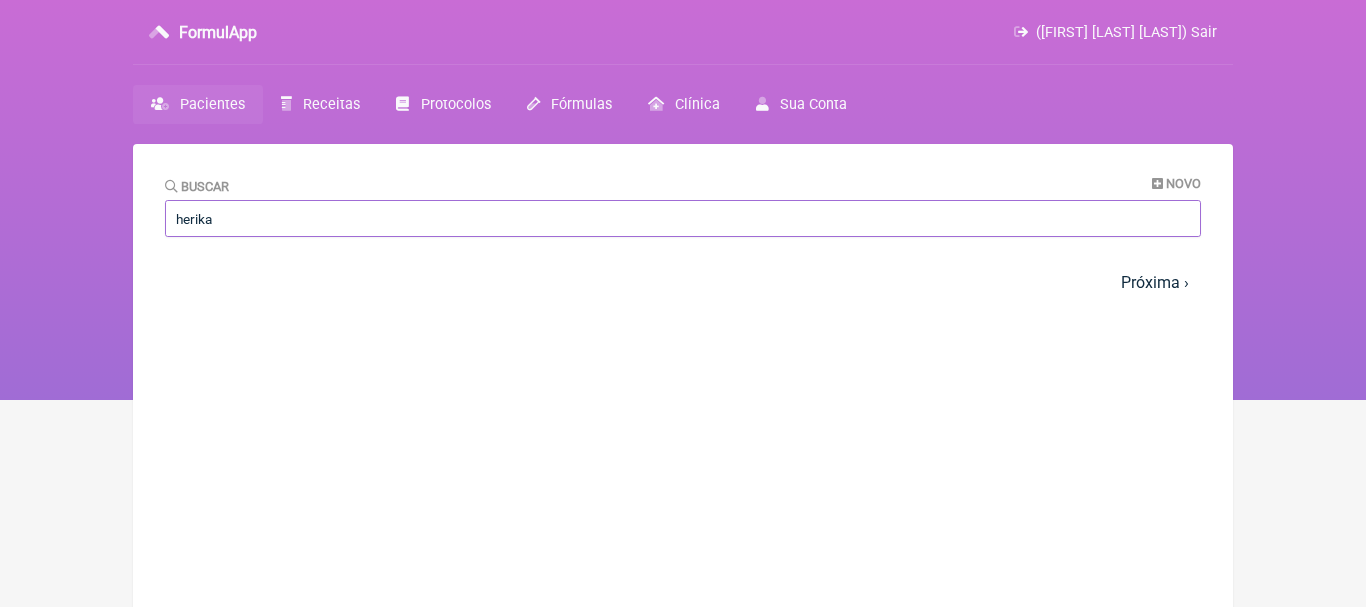 type on "h" 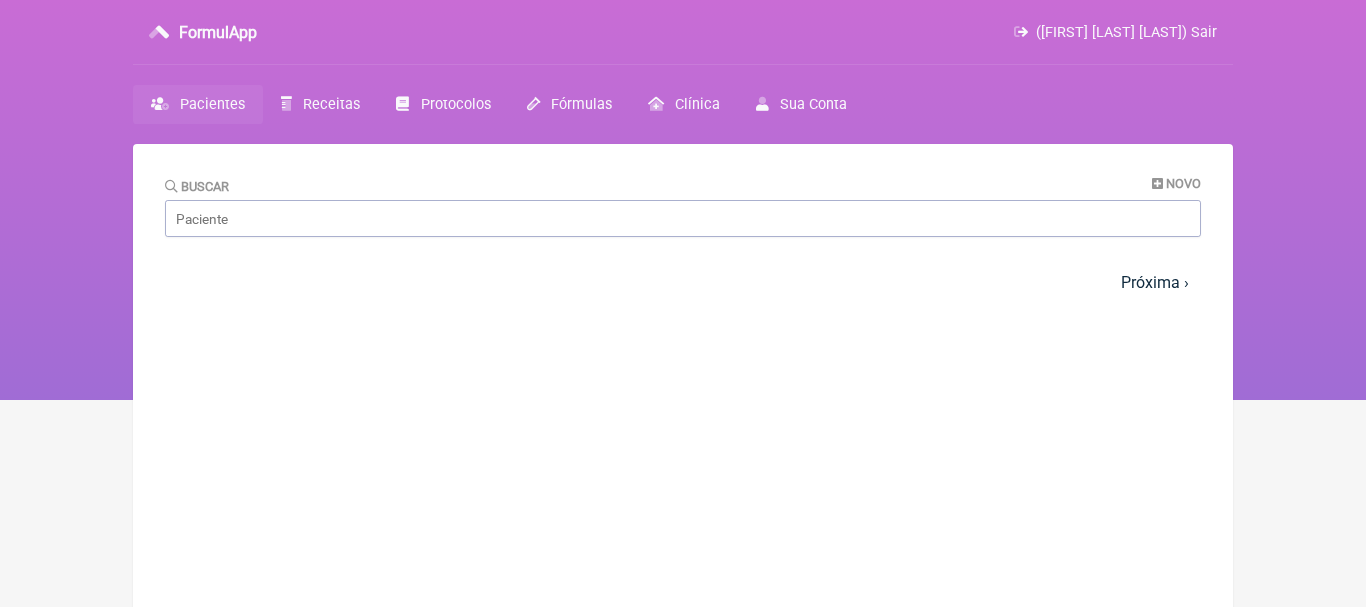 click on "Pacientes" at bounding box center [198, 104] 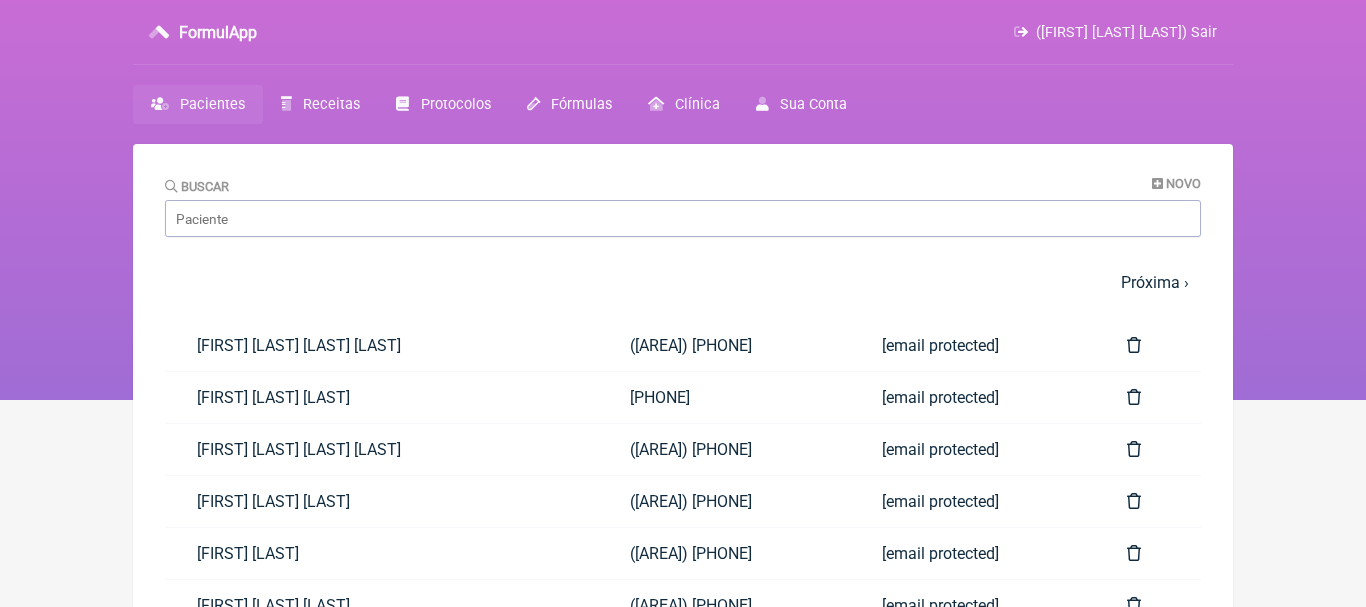 click on "Novo" at bounding box center (1183, 183) 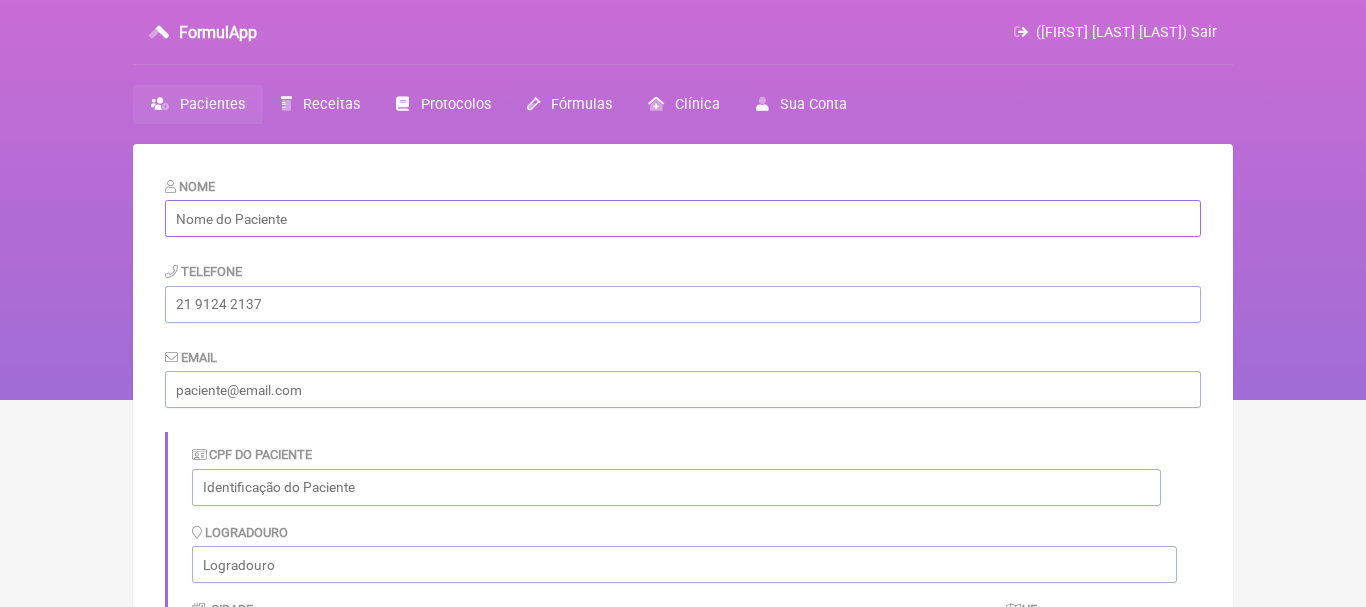 click at bounding box center (683, 218) 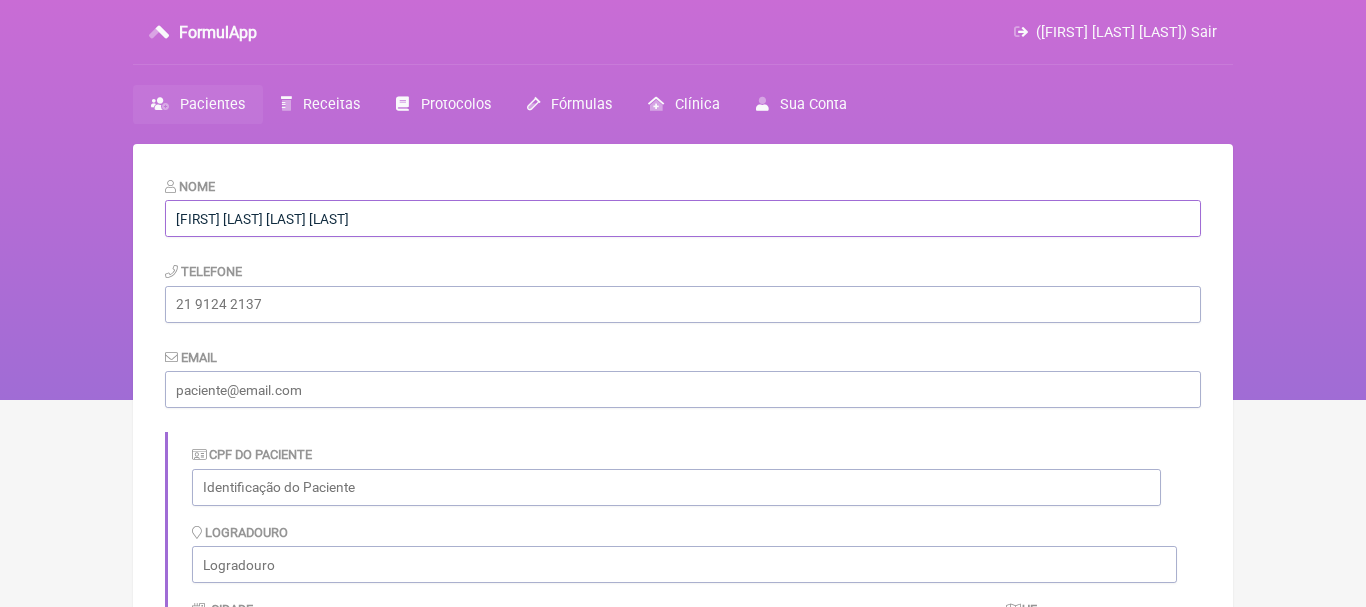 type on "[FIRST] [LAST]" 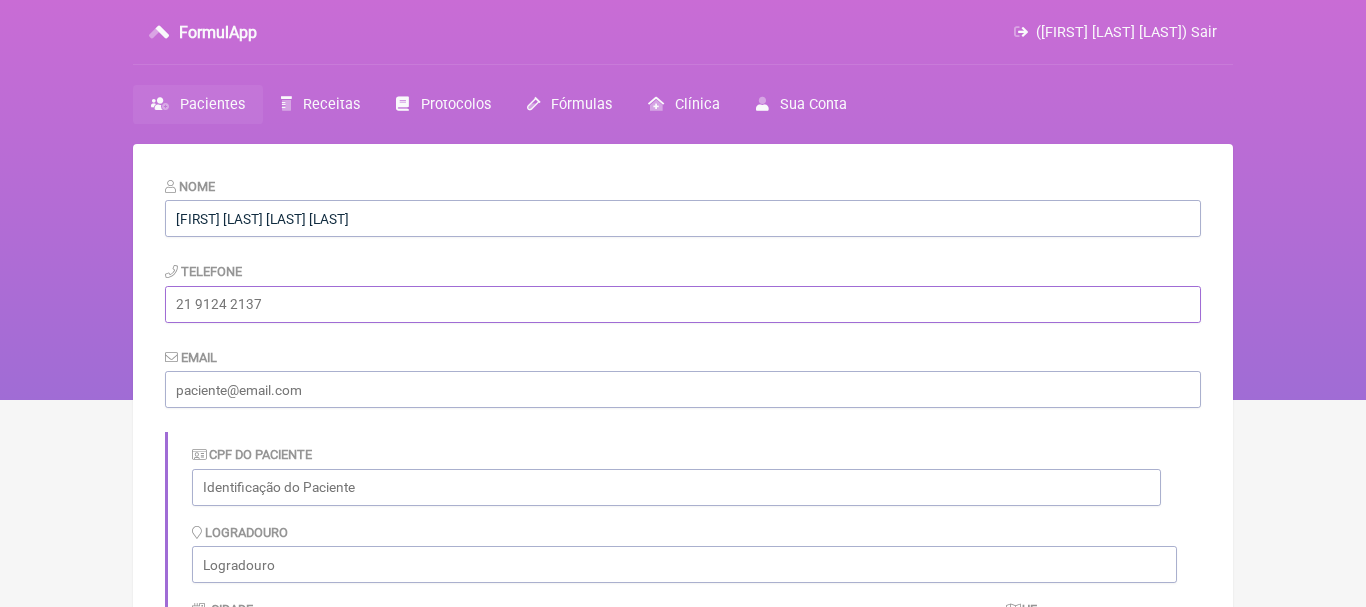 click at bounding box center (683, 304) 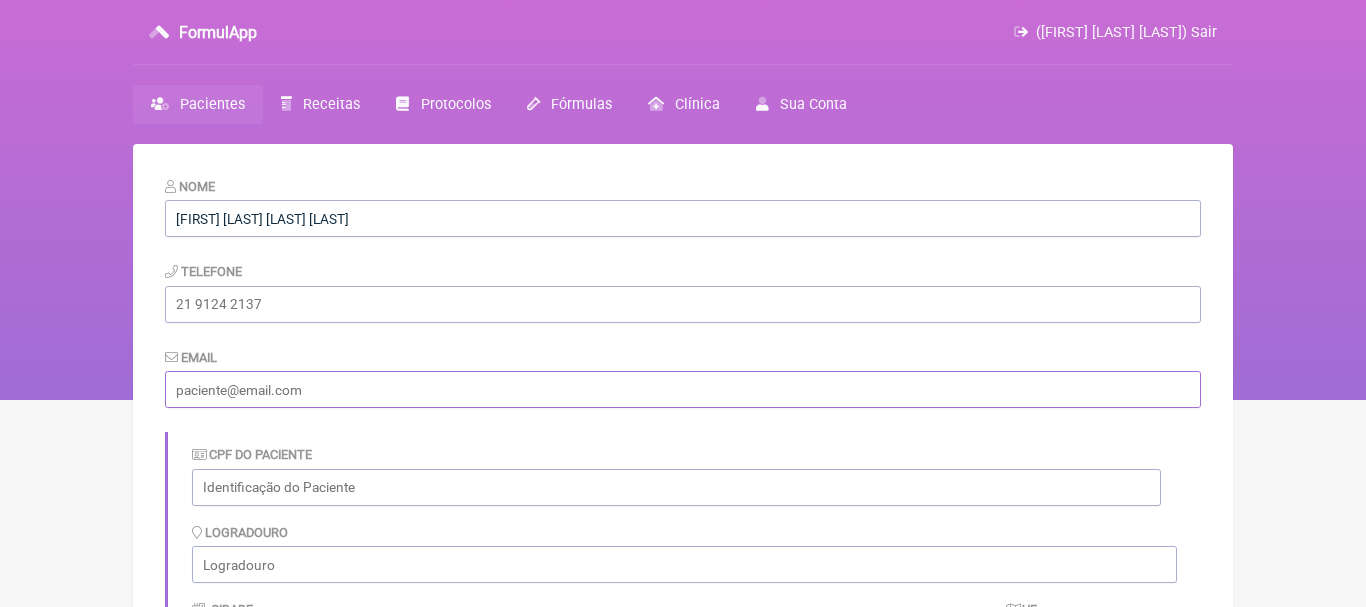click at bounding box center [683, 389] 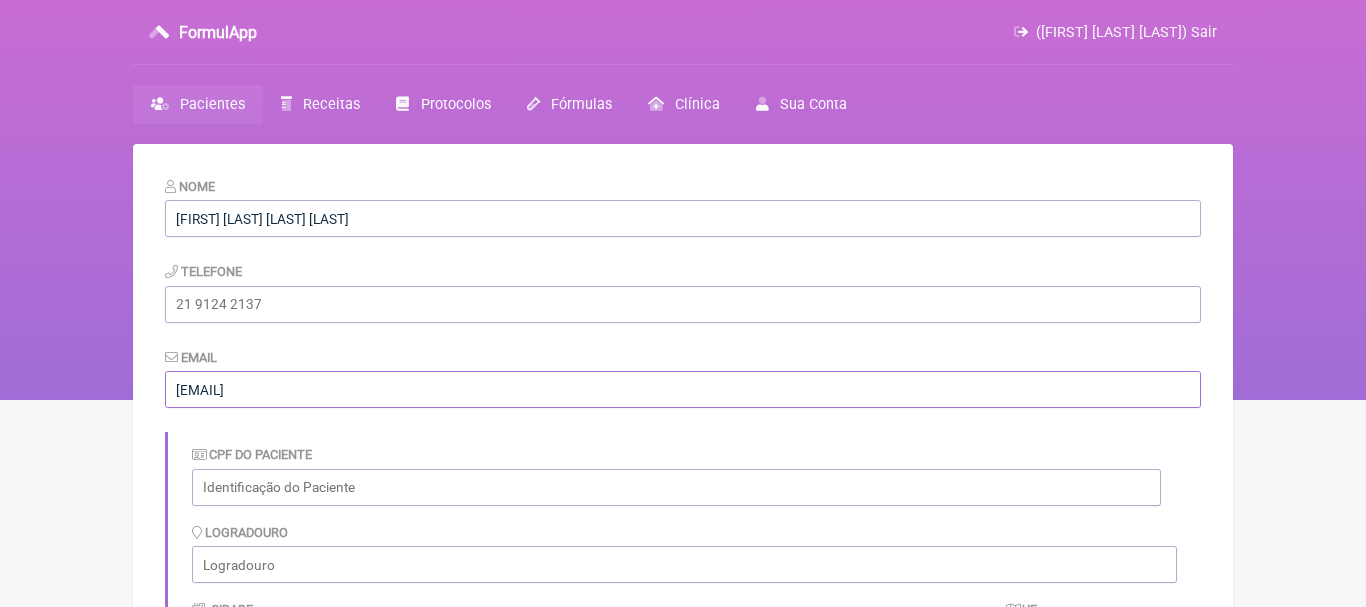 type on "[EMAIL]" 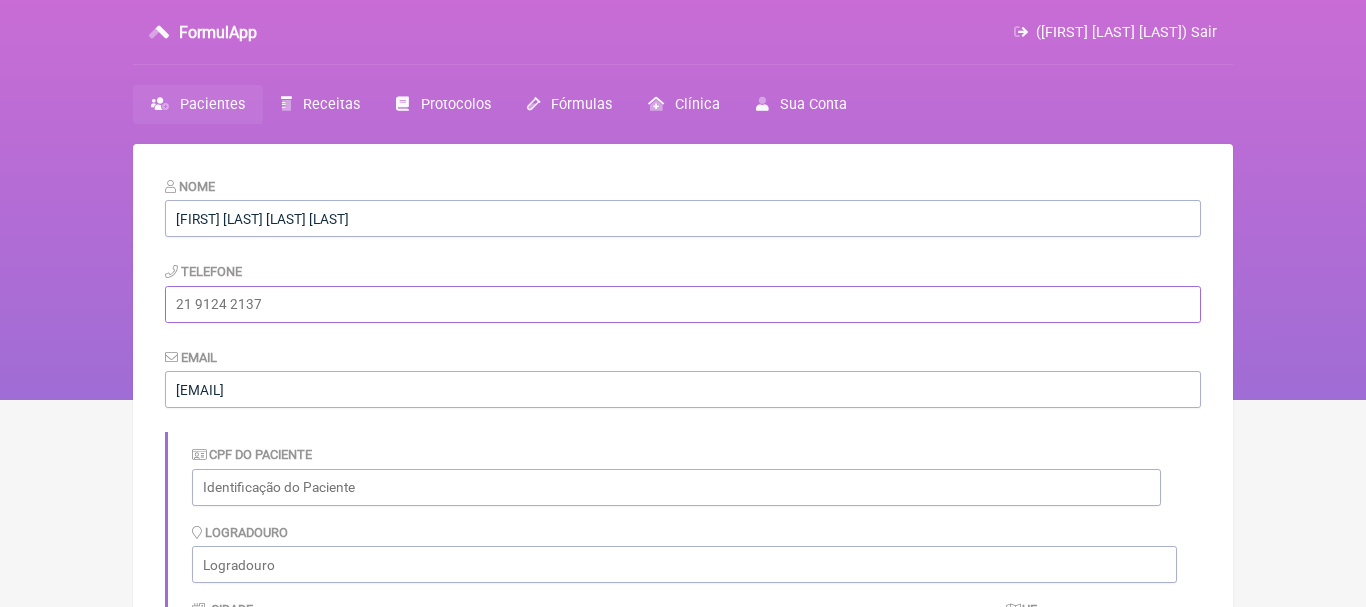 click at bounding box center [683, 304] 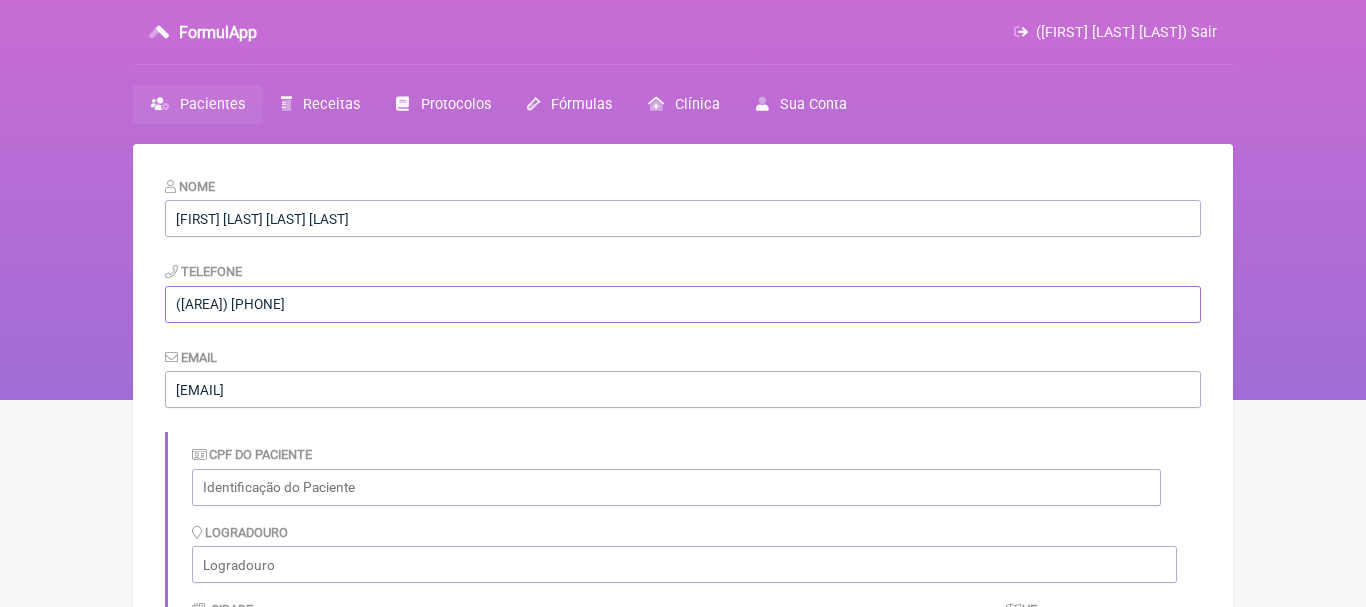 scroll, scrollTop: 437, scrollLeft: 0, axis: vertical 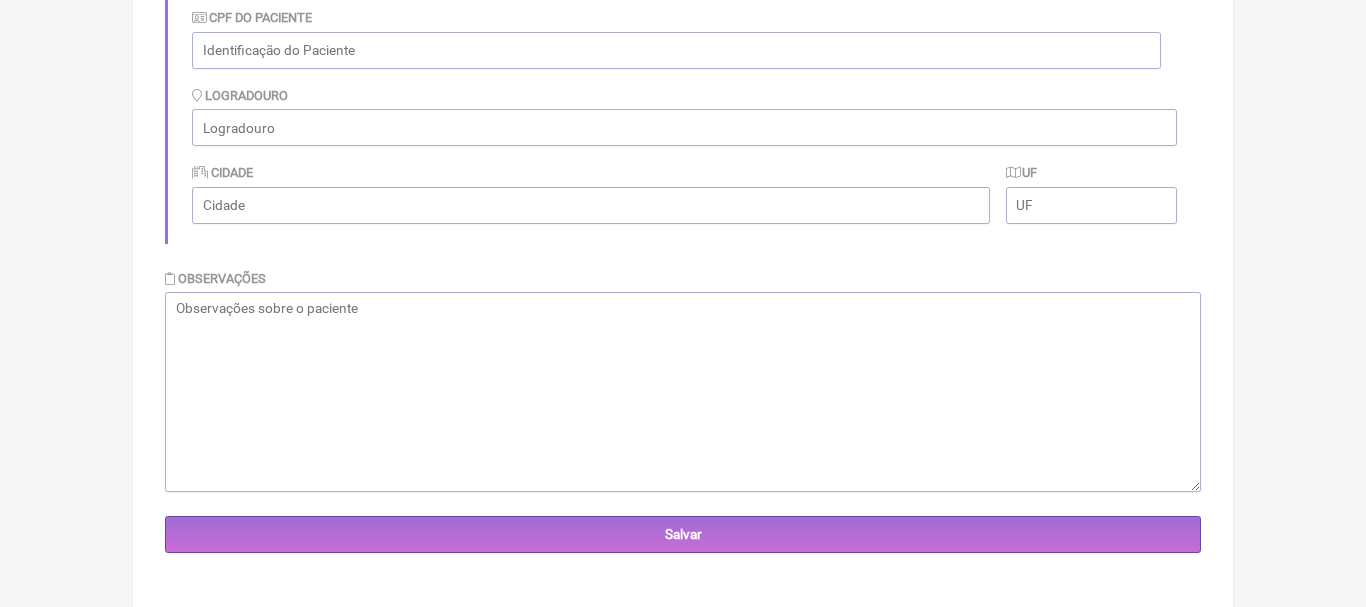 type on "([PHONE])" 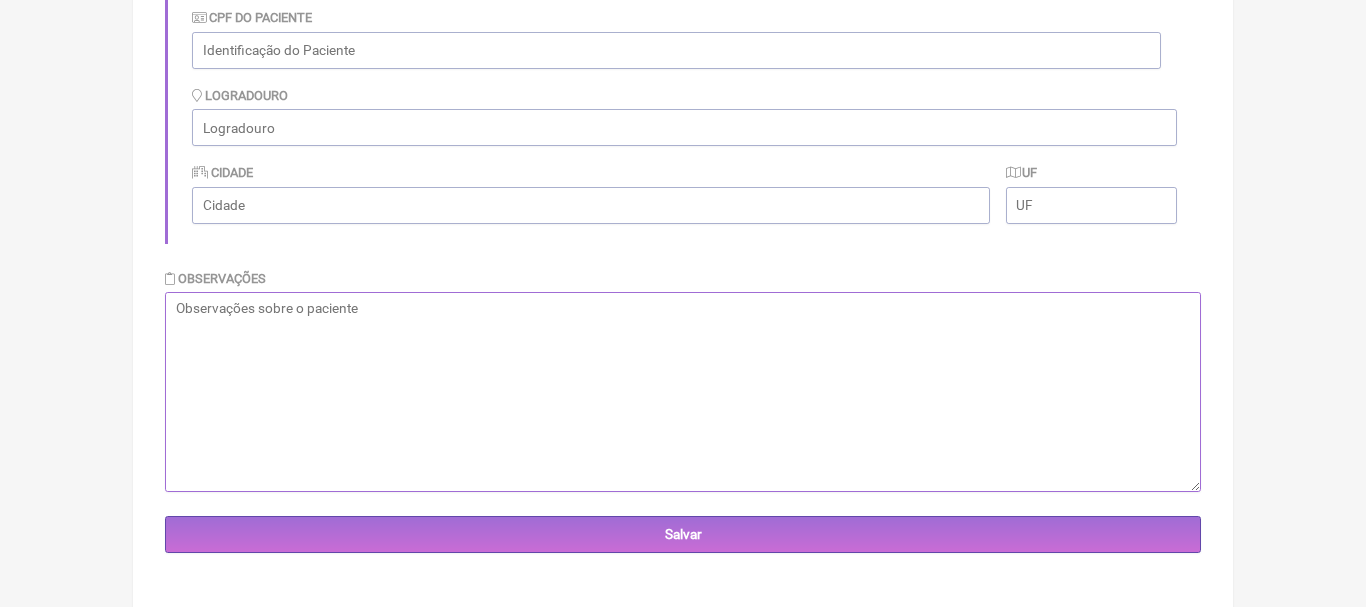 click at bounding box center [683, 392] 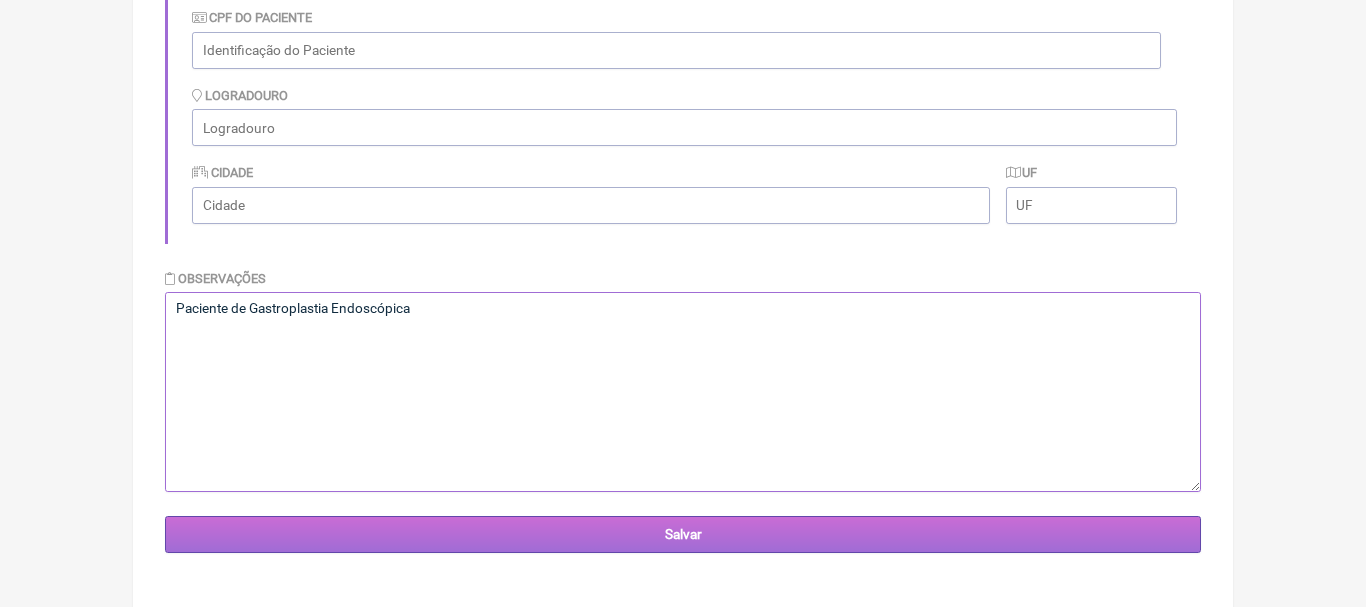 type on "Paciente de Gastroplastia Endoscópica" 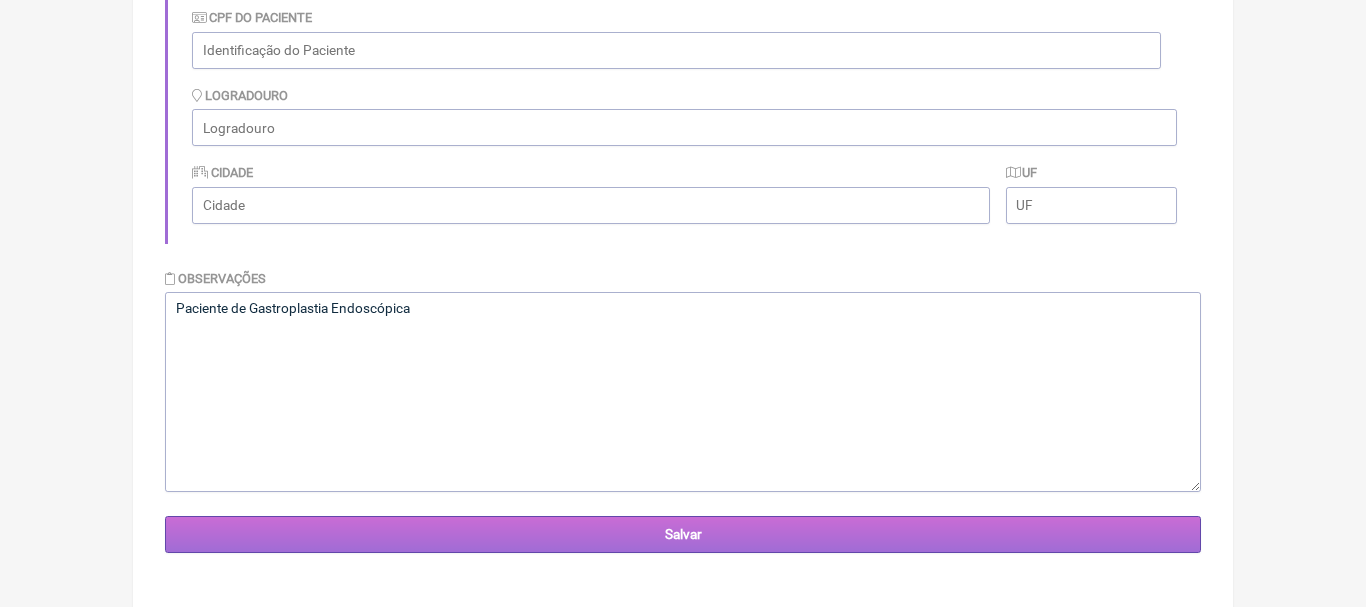 click on "Salvar" at bounding box center [683, 534] 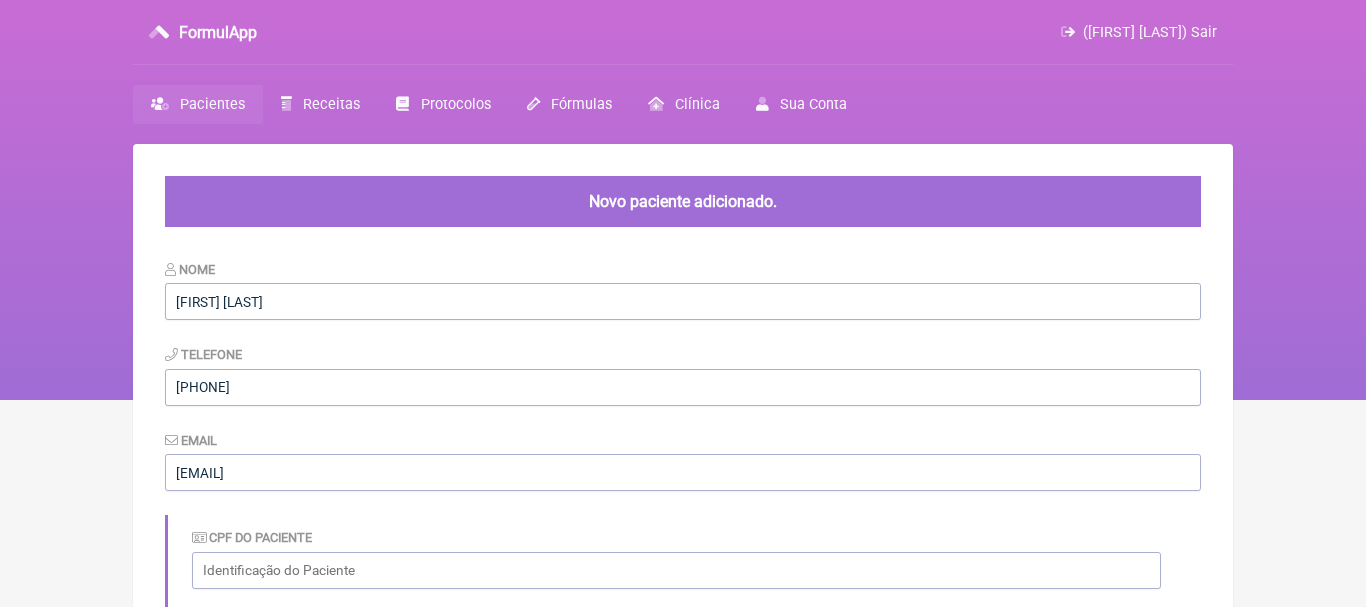 scroll, scrollTop: 0, scrollLeft: 0, axis: both 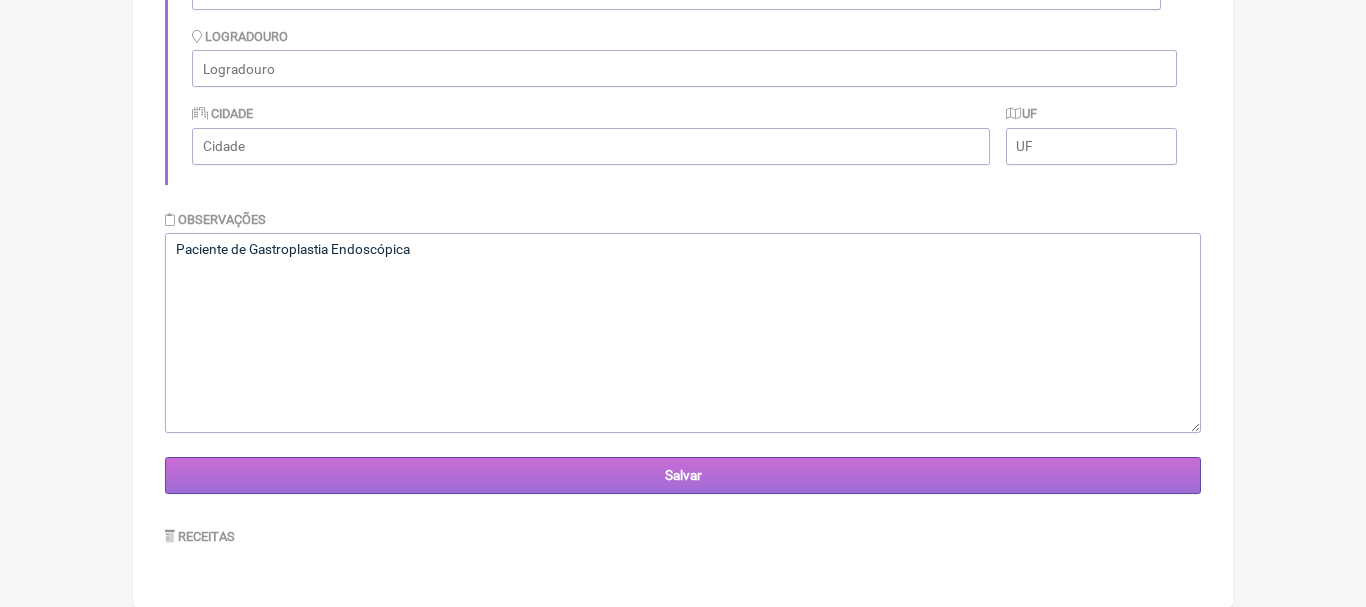 click on "Salvar" at bounding box center (683, 475) 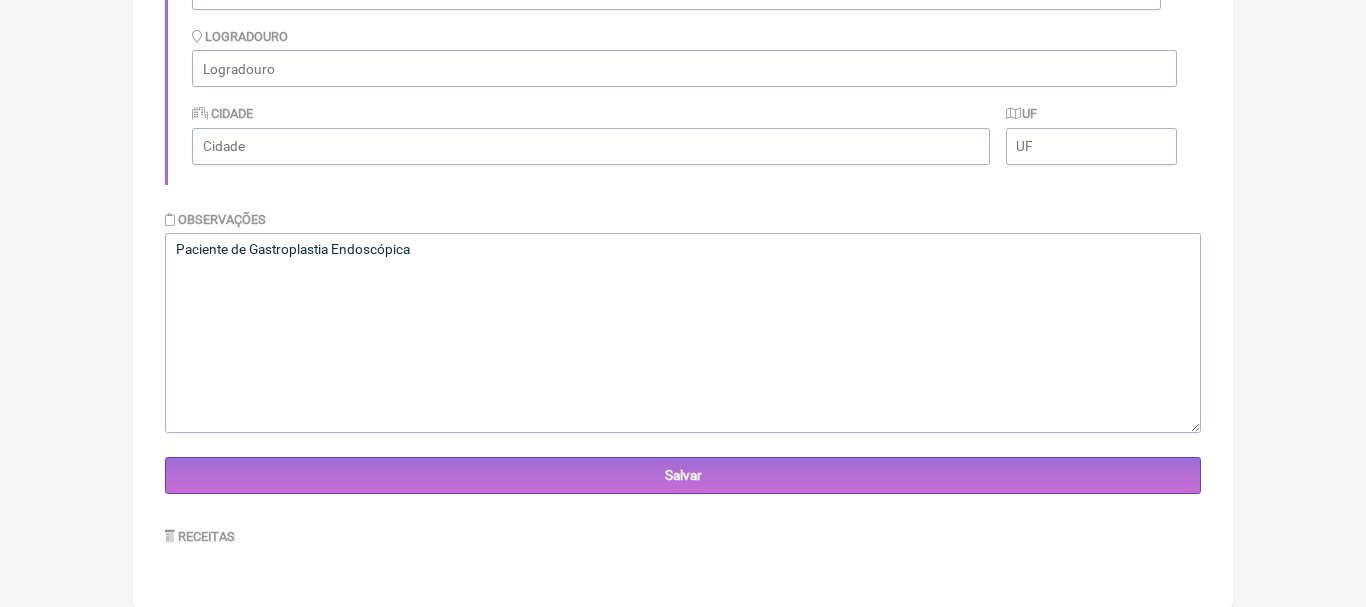 scroll, scrollTop: 0, scrollLeft: 0, axis: both 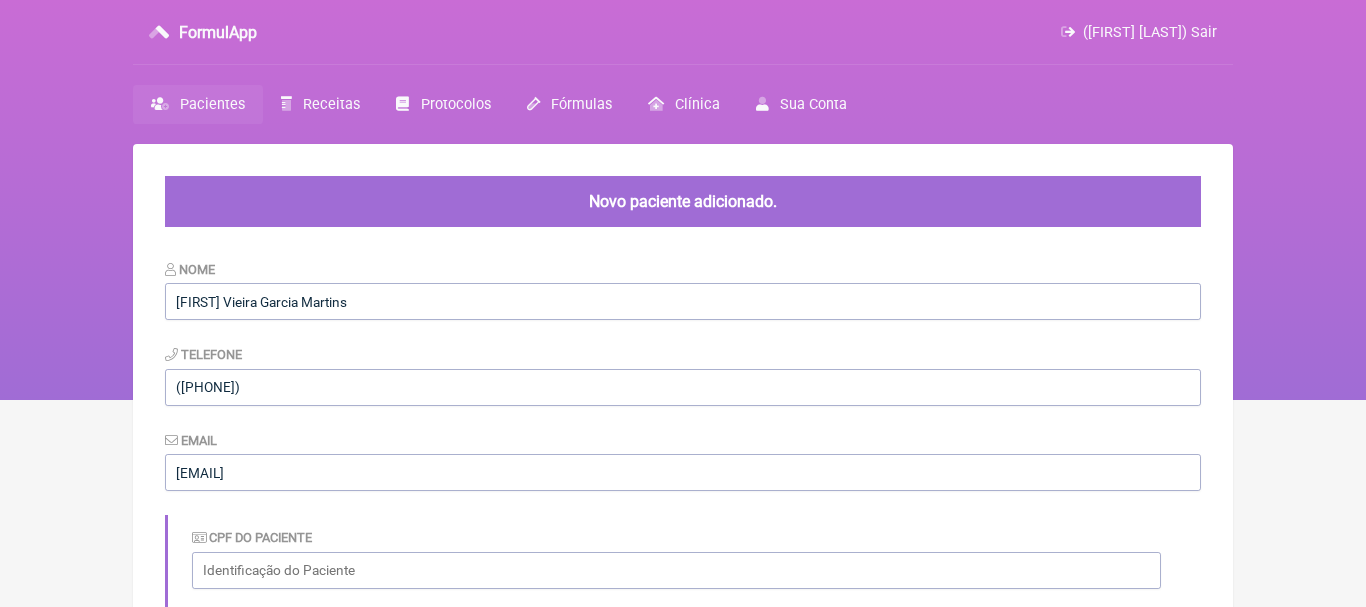 click on "Receitas" at bounding box center [331, 104] 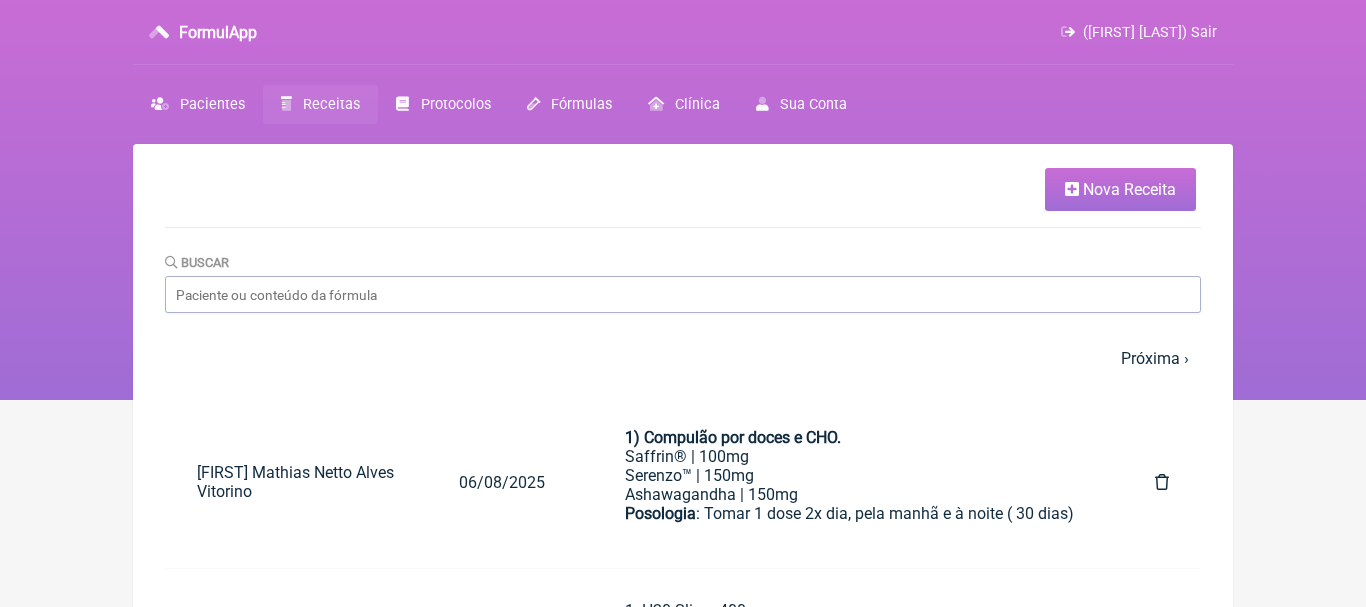 click on "Nova Receita" at bounding box center [1129, 189] 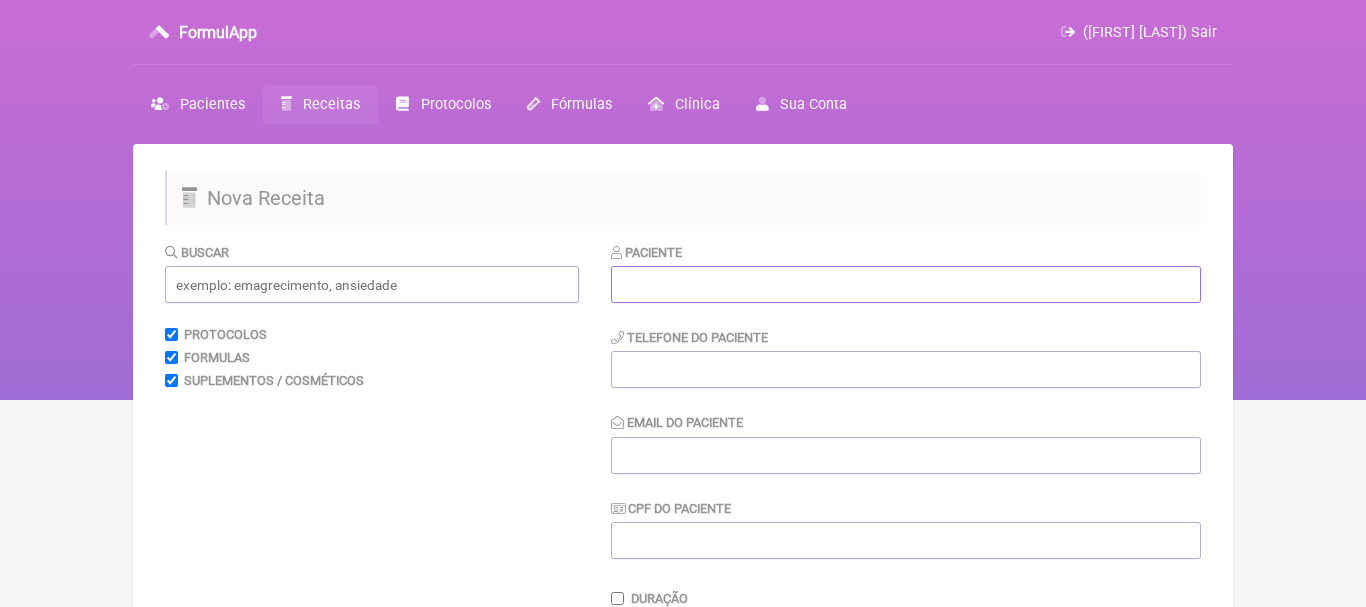 click at bounding box center [906, 284] 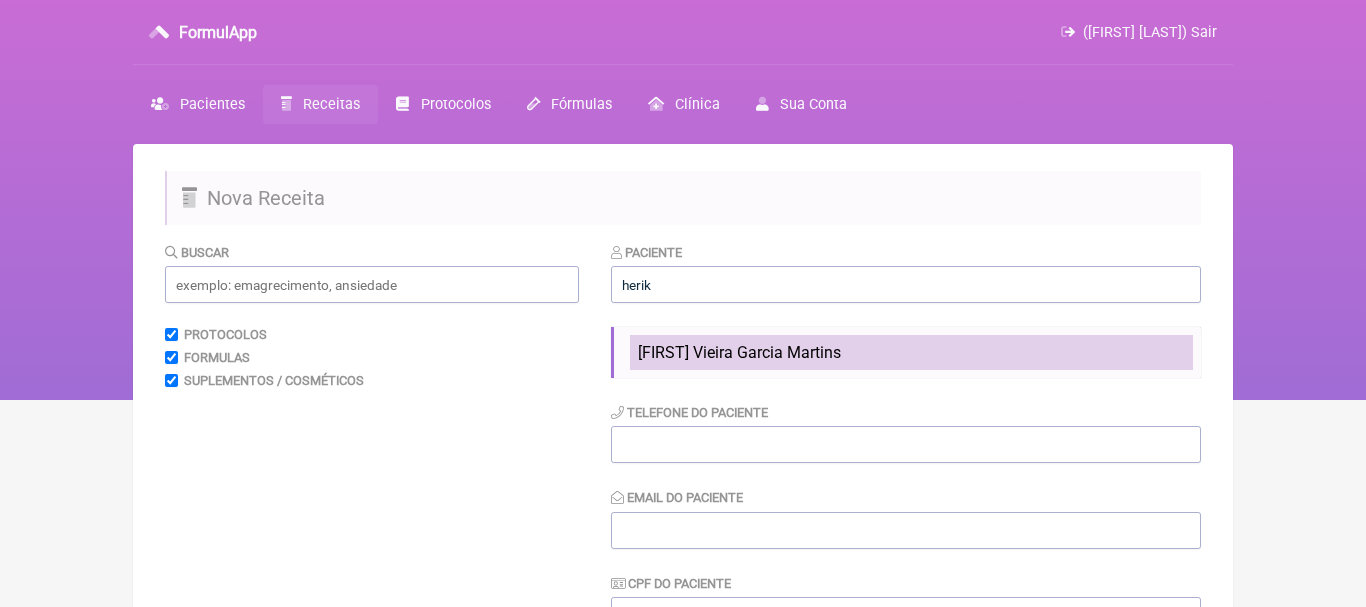 click on "Herika Vieira Garcia Martins" at bounding box center (911, 352) 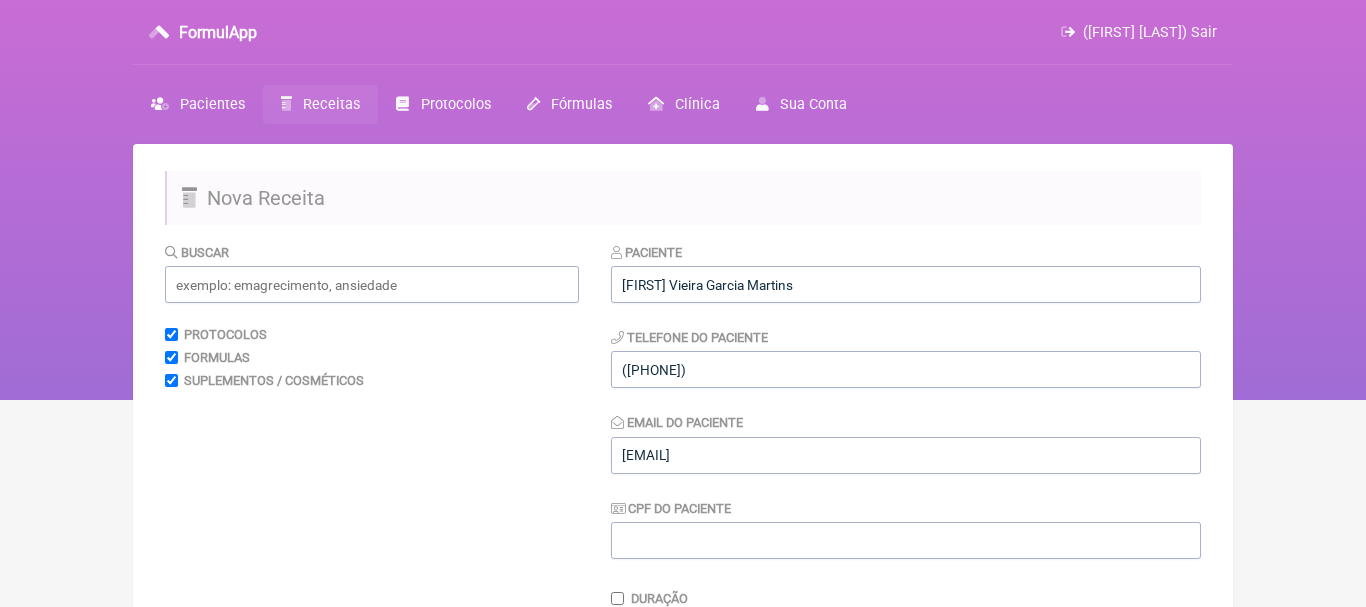 scroll, scrollTop: 251, scrollLeft: 0, axis: vertical 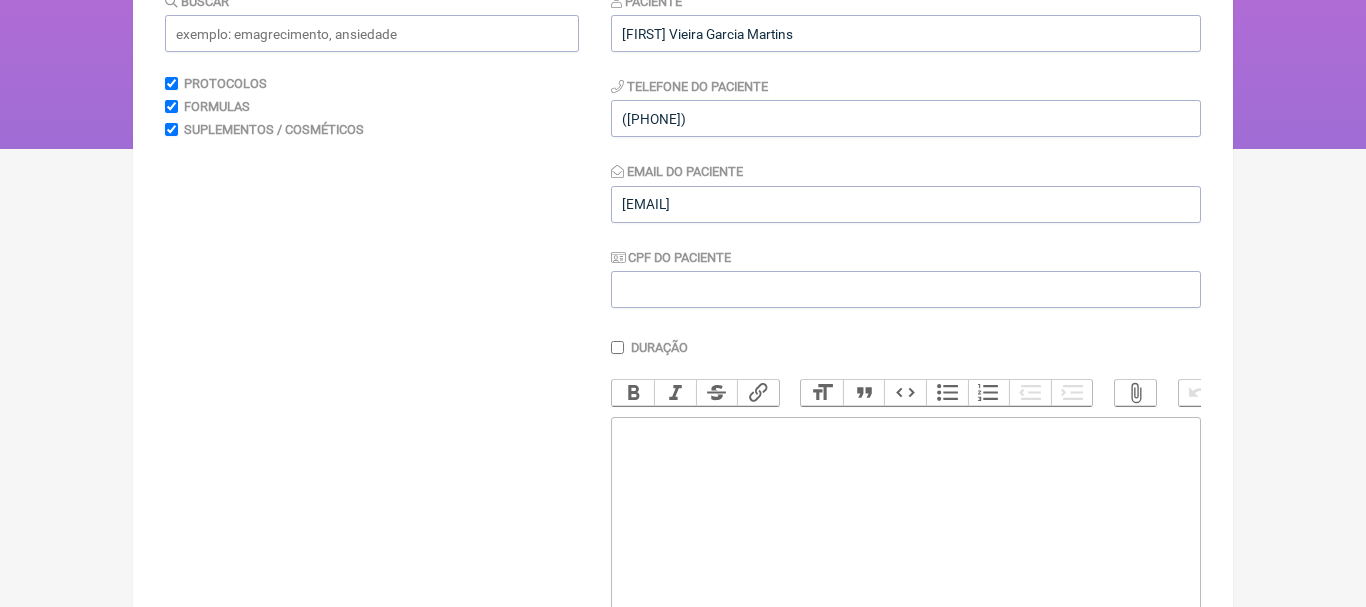 click 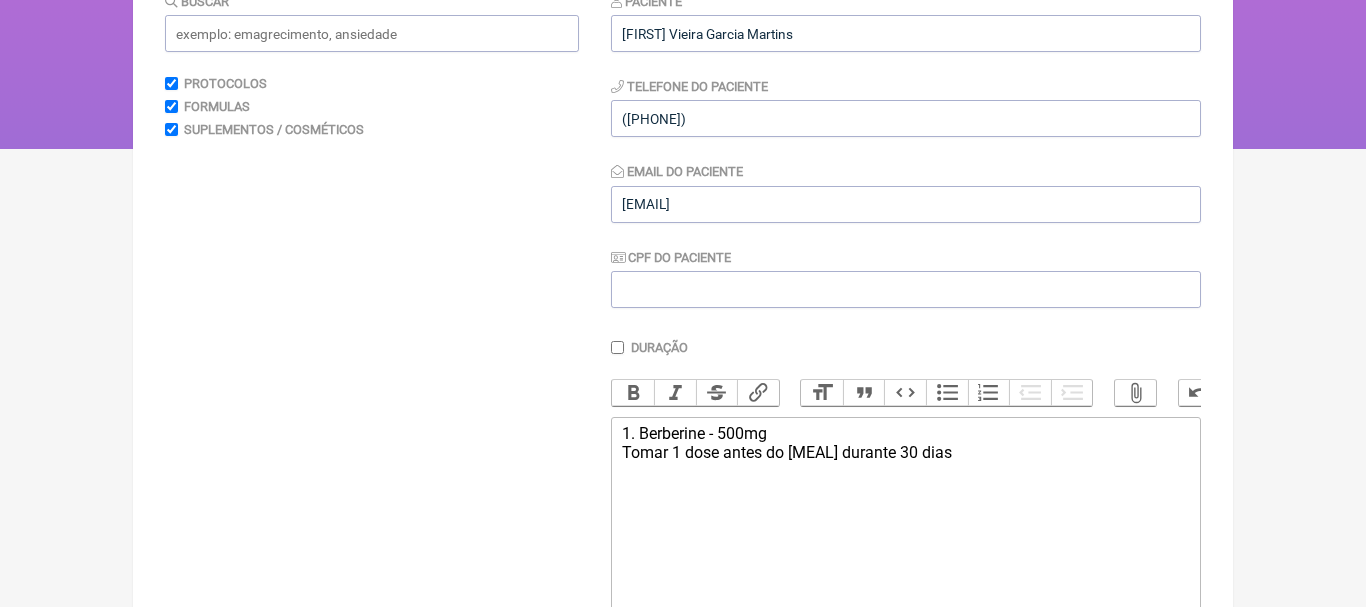 type on "<div>1. Berberine - 500mg<br>Tomar 1 dose antes do almoço durante 30 dias.</div>" 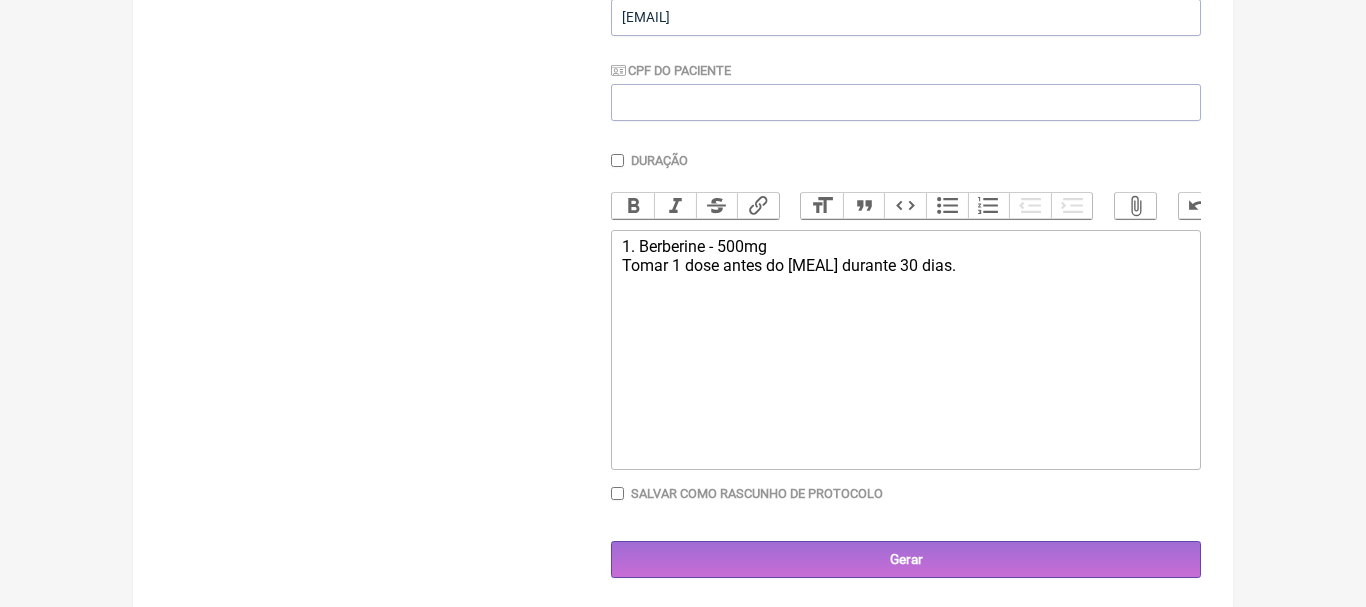 scroll, scrollTop: 441, scrollLeft: 0, axis: vertical 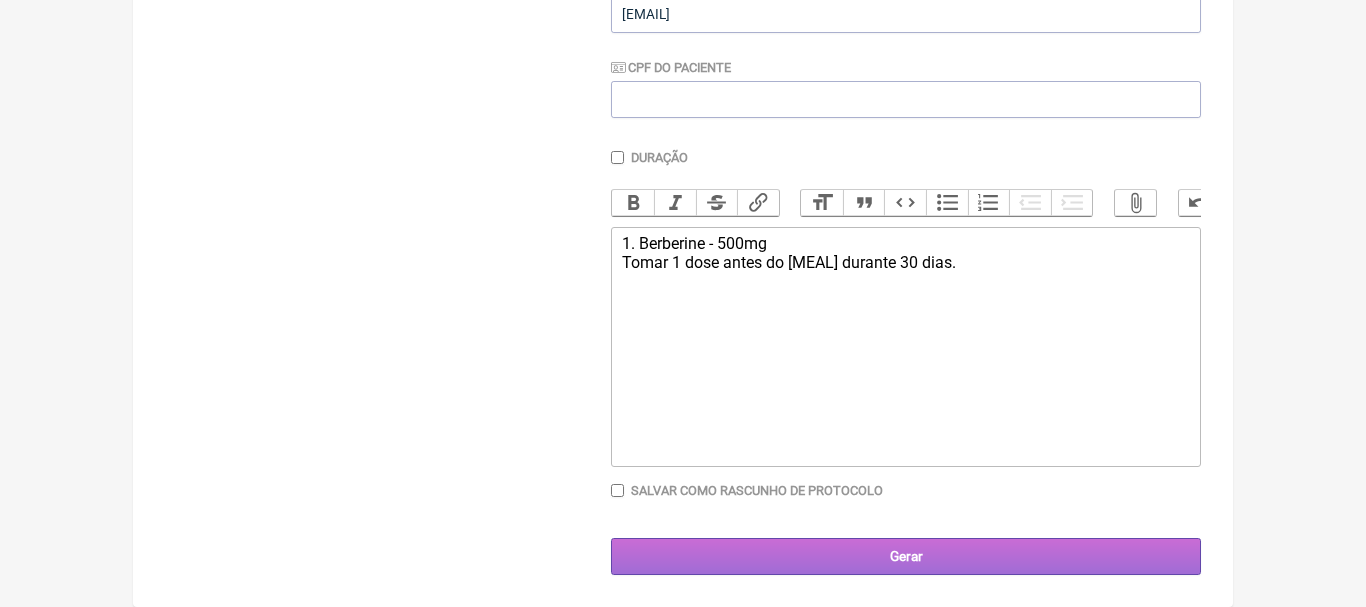 click on "Gerar" at bounding box center (906, 556) 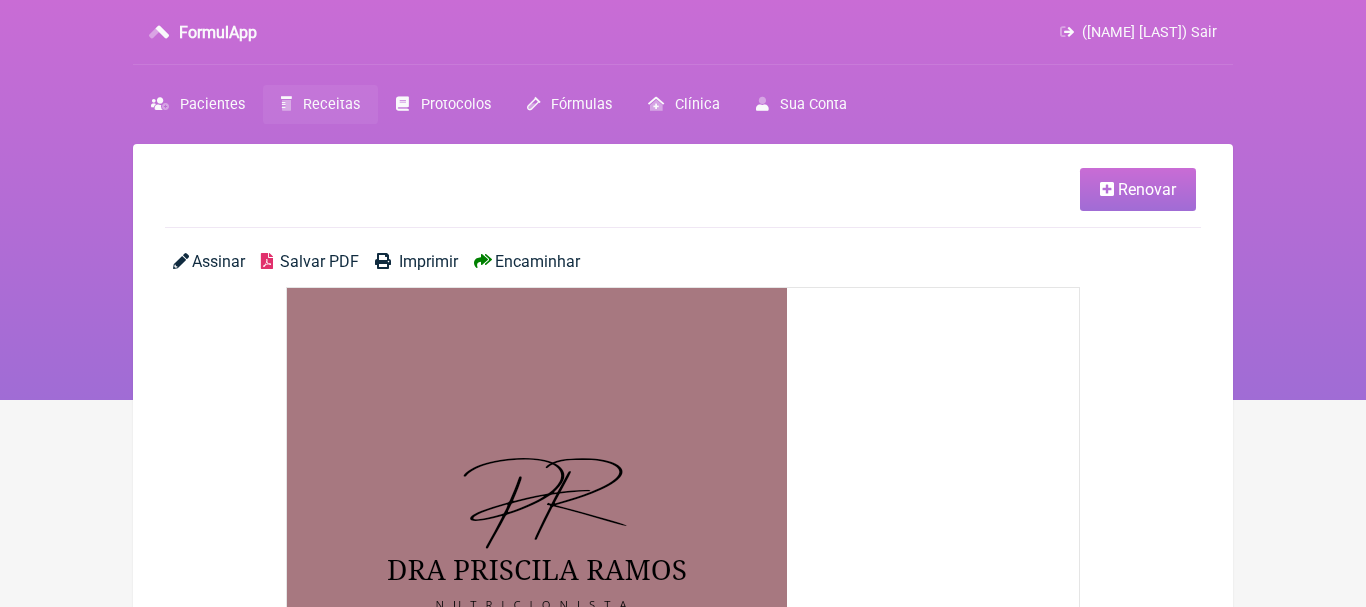 scroll, scrollTop: 0, scrollLeft: 0, axis: both 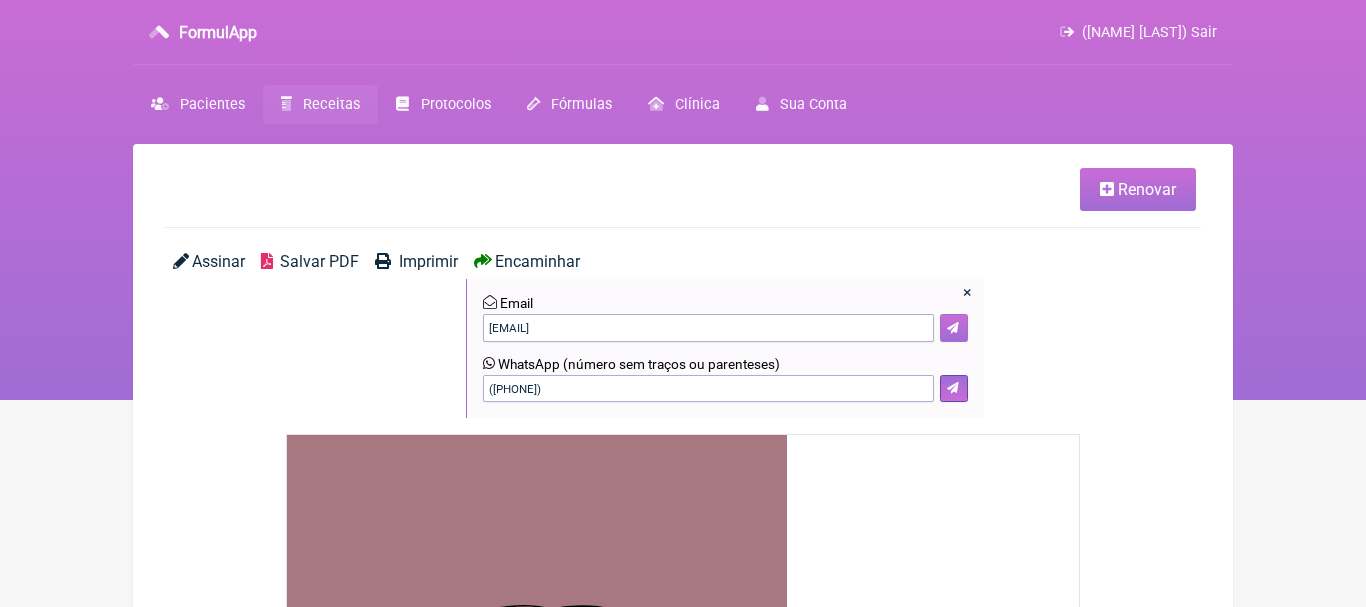 click at bounding box center [954, 328] 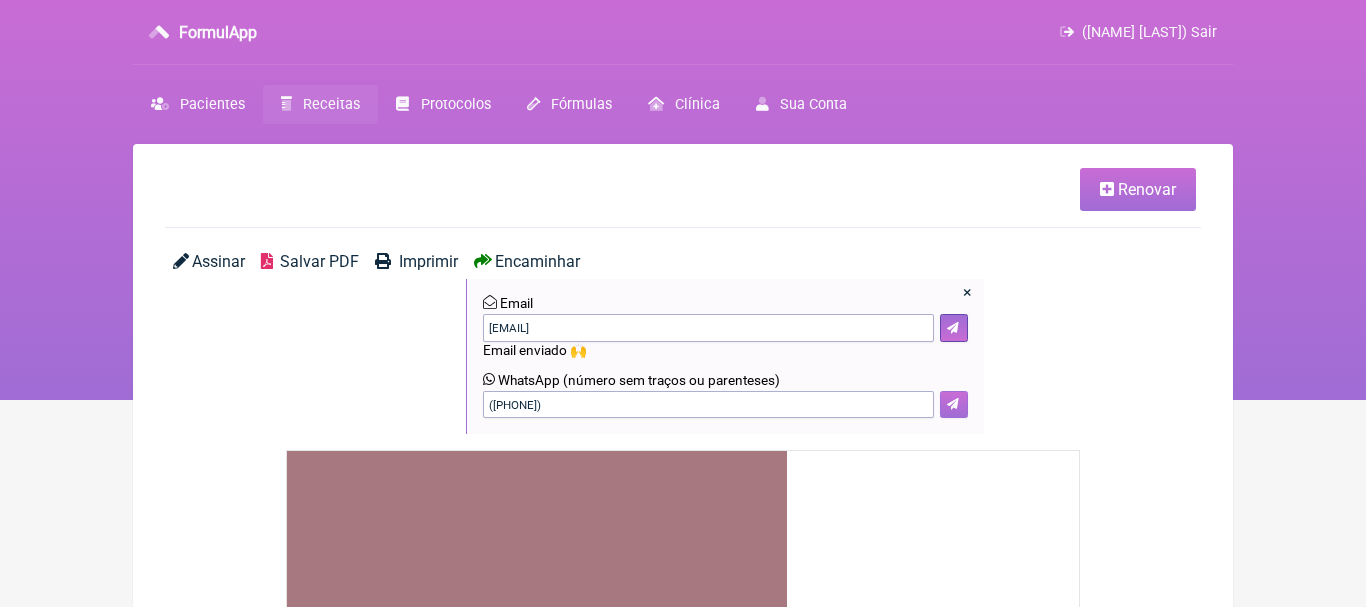 click at bounding box center (954, 405) 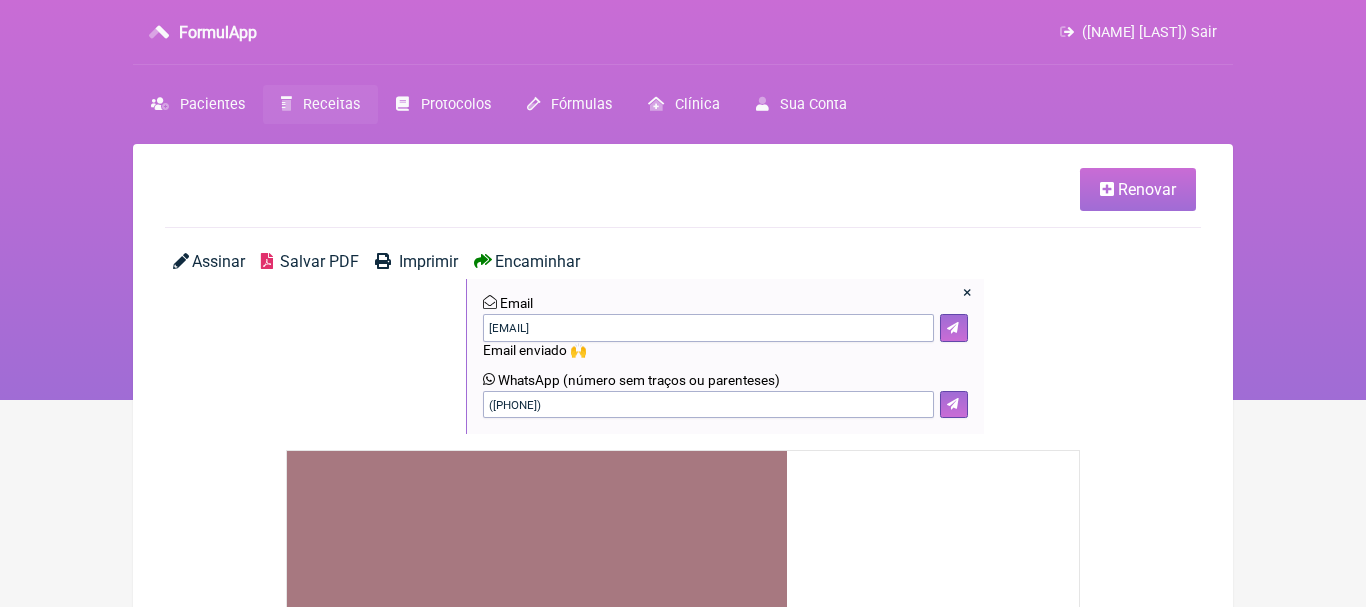 click on "([FIRST] [LAST]) Sair" at bounding box center (1149, 32) 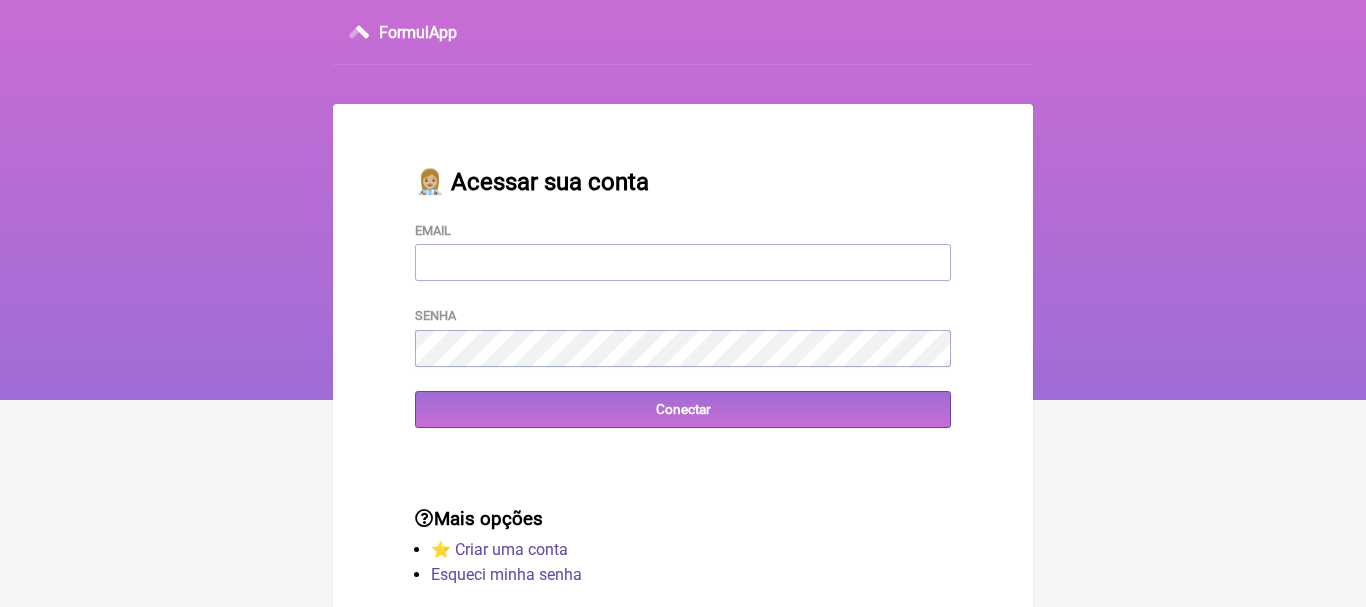 scroll, scrollTop: 0, scrollLeft: 0, axis: both 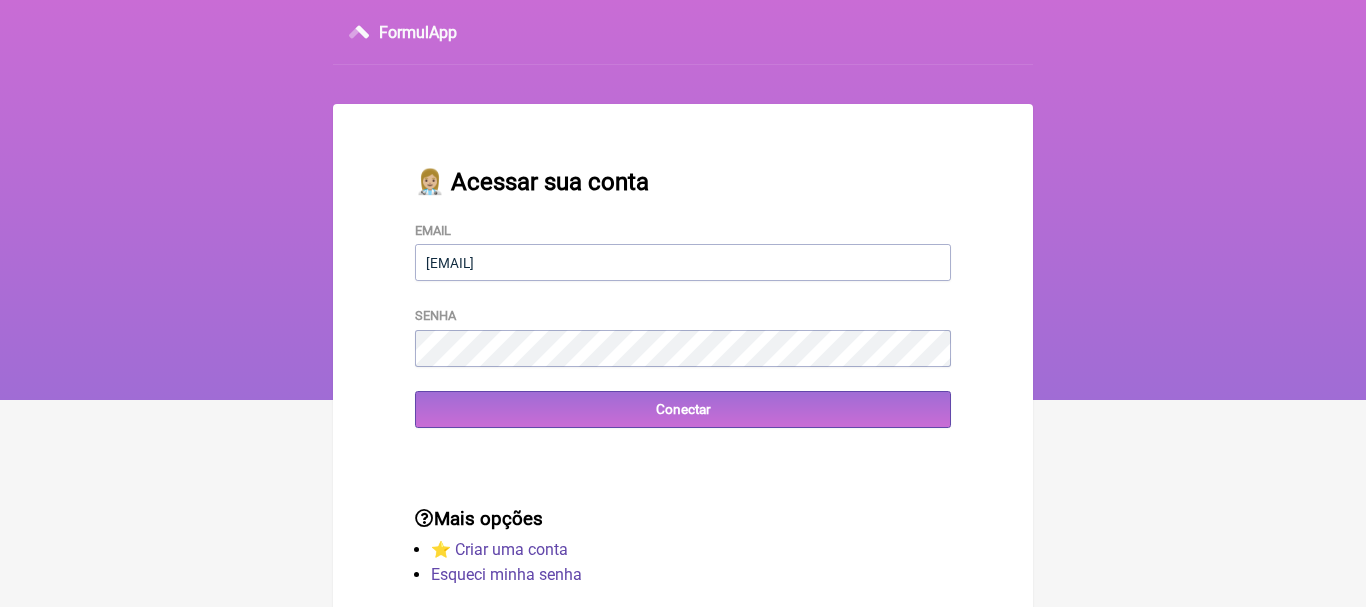 type on "priscilacrm@hotmail.com" 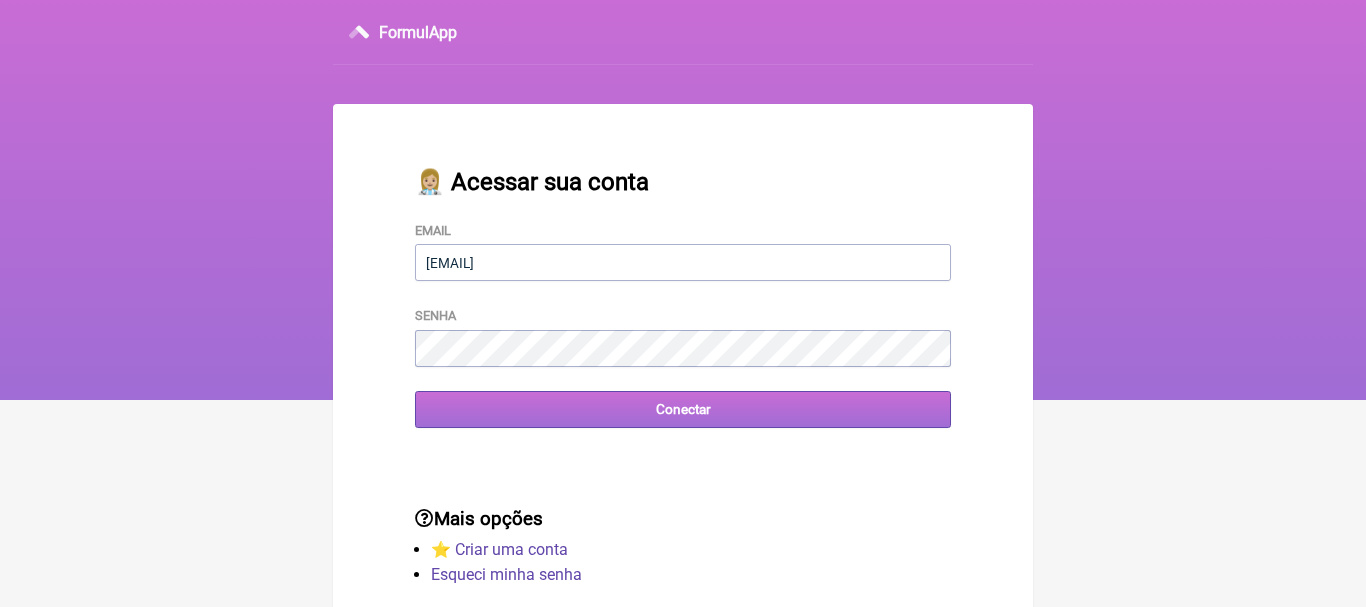 click on "Conectar" at bounding box center (683, 409) 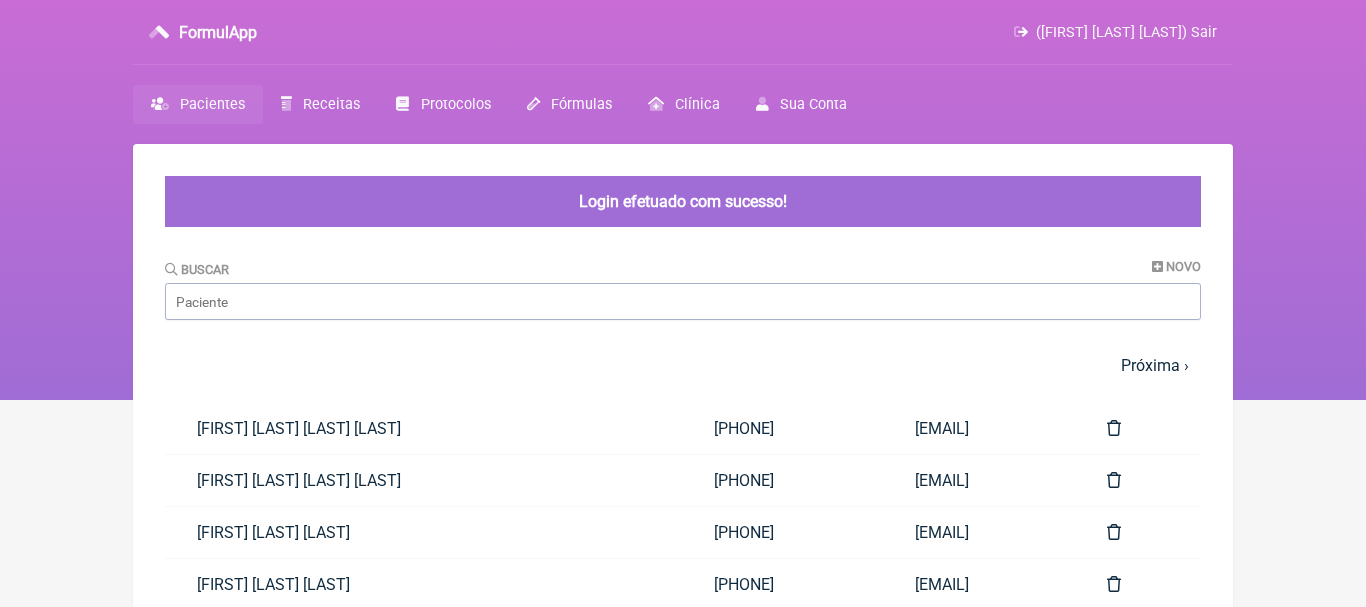 scroll, scrollTop: 0, scrollLeft: 0, axis: both 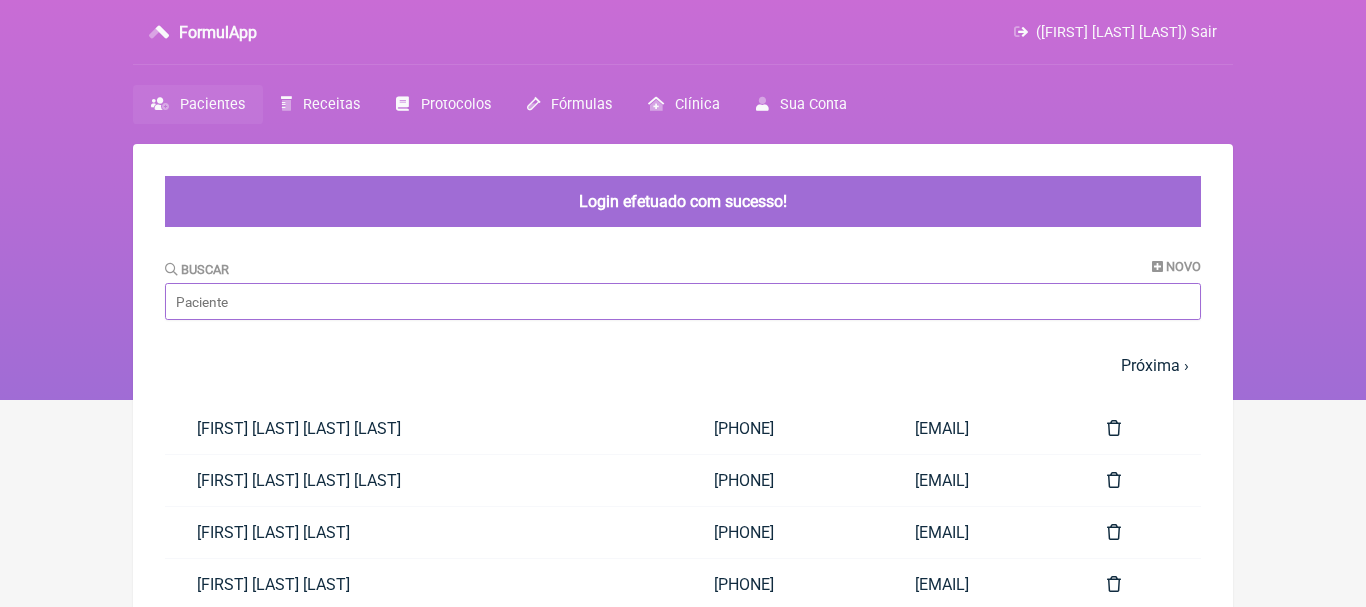 click on "Buscar" at bounding box center (683, 301) 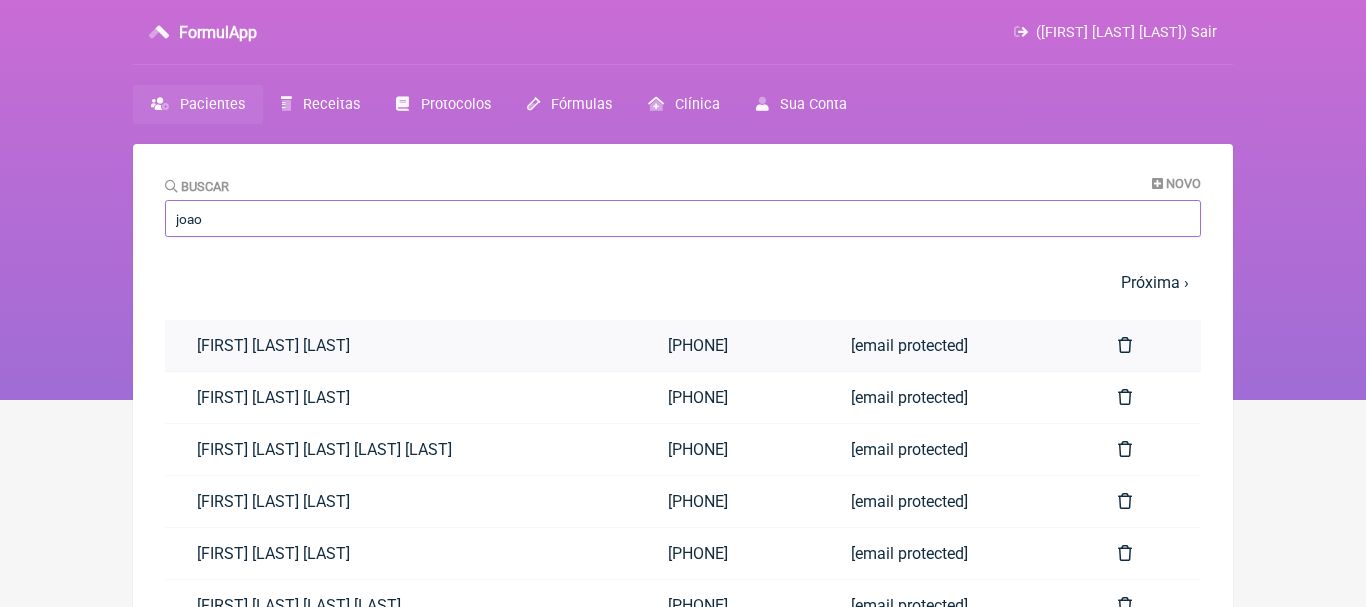 type on "joao" 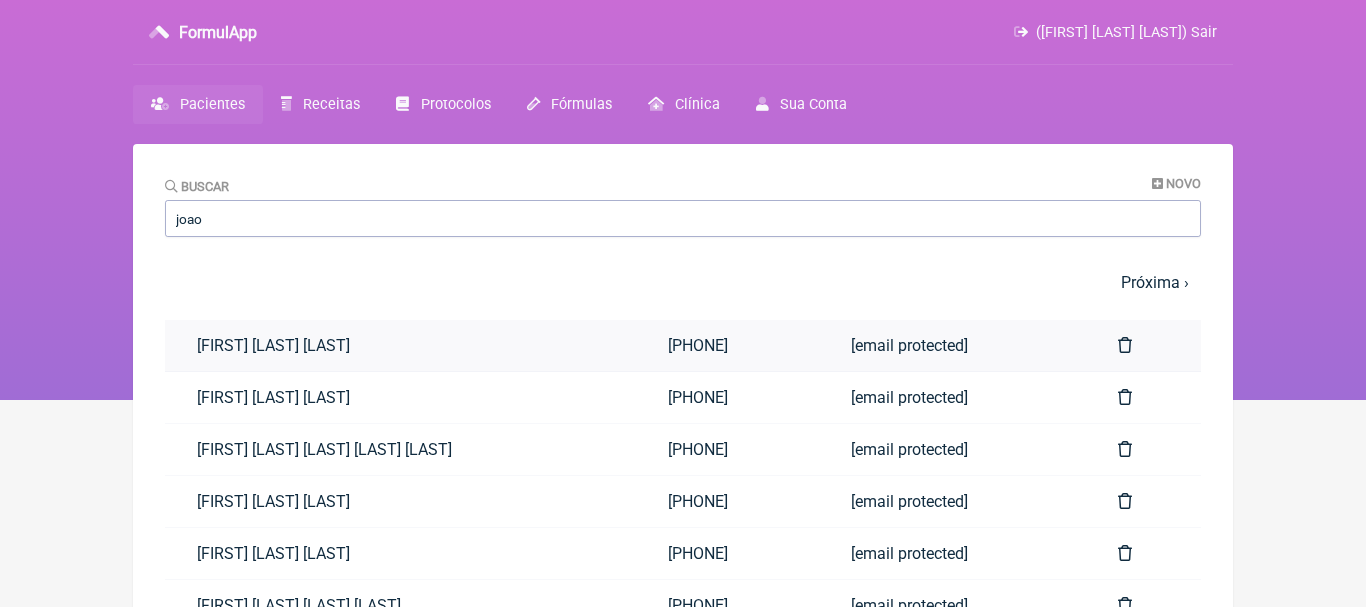 click on "[FIRST] [LAST] [LAST]" at bounding box center [400, 345] 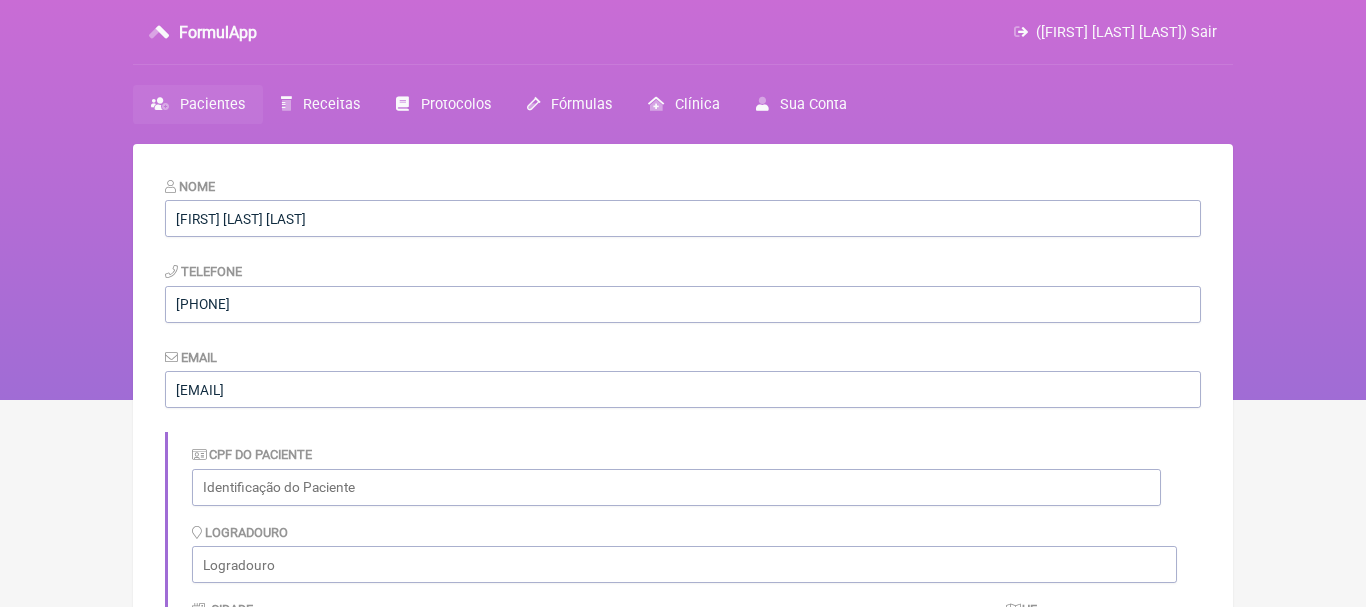 click on "([FIRST] [LAST] [LAST]) Sair" at bounding box center [1126, 32] 